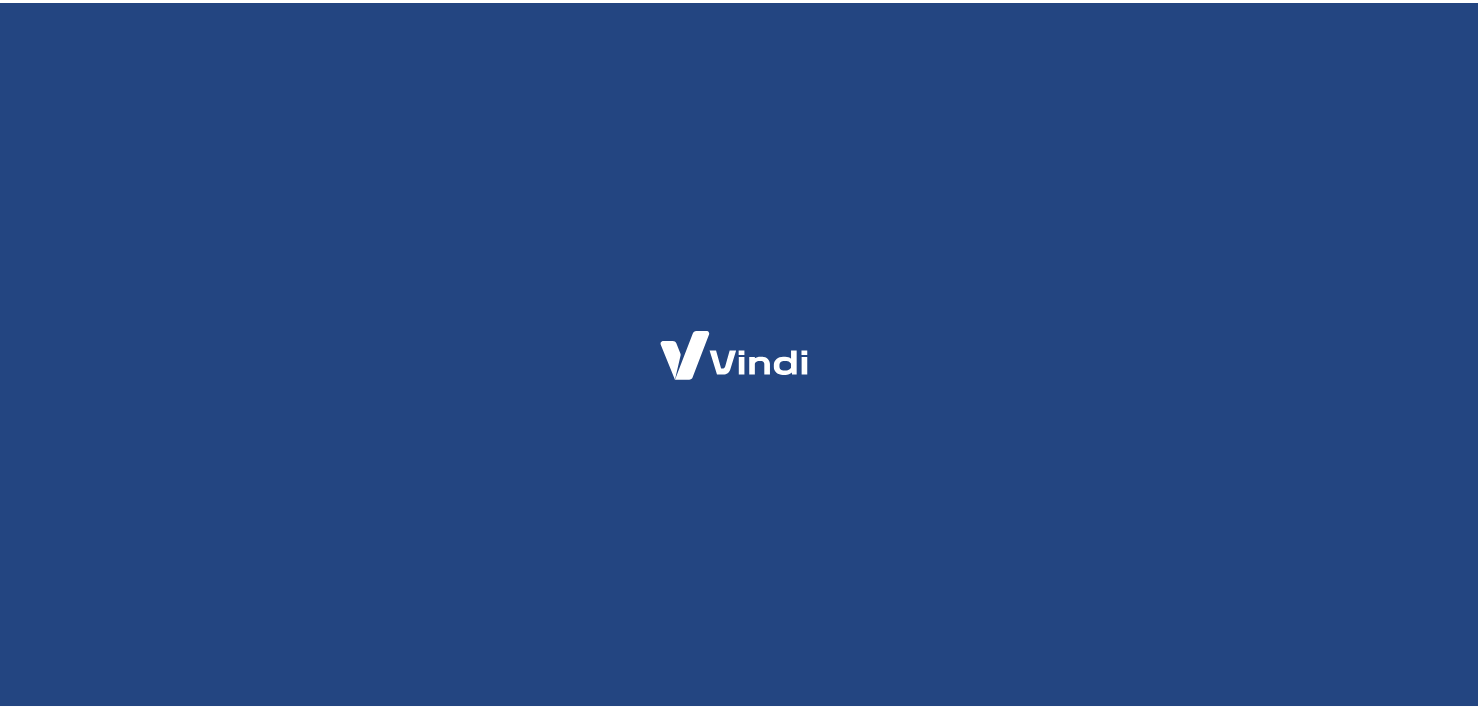 scroll, scrollTop: 0, scrollLeft: 0, axis: both 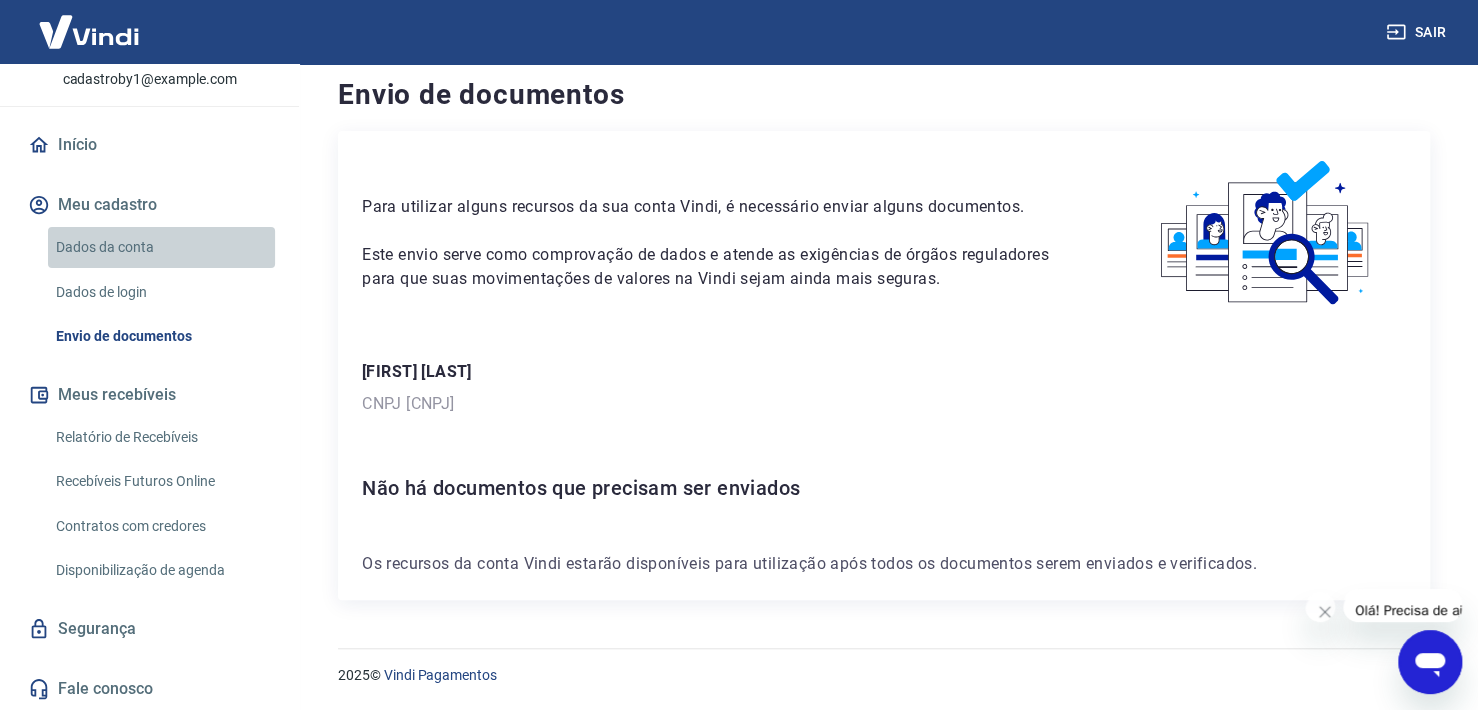 click on "Dados da conta" at bounding box center [161, 247] 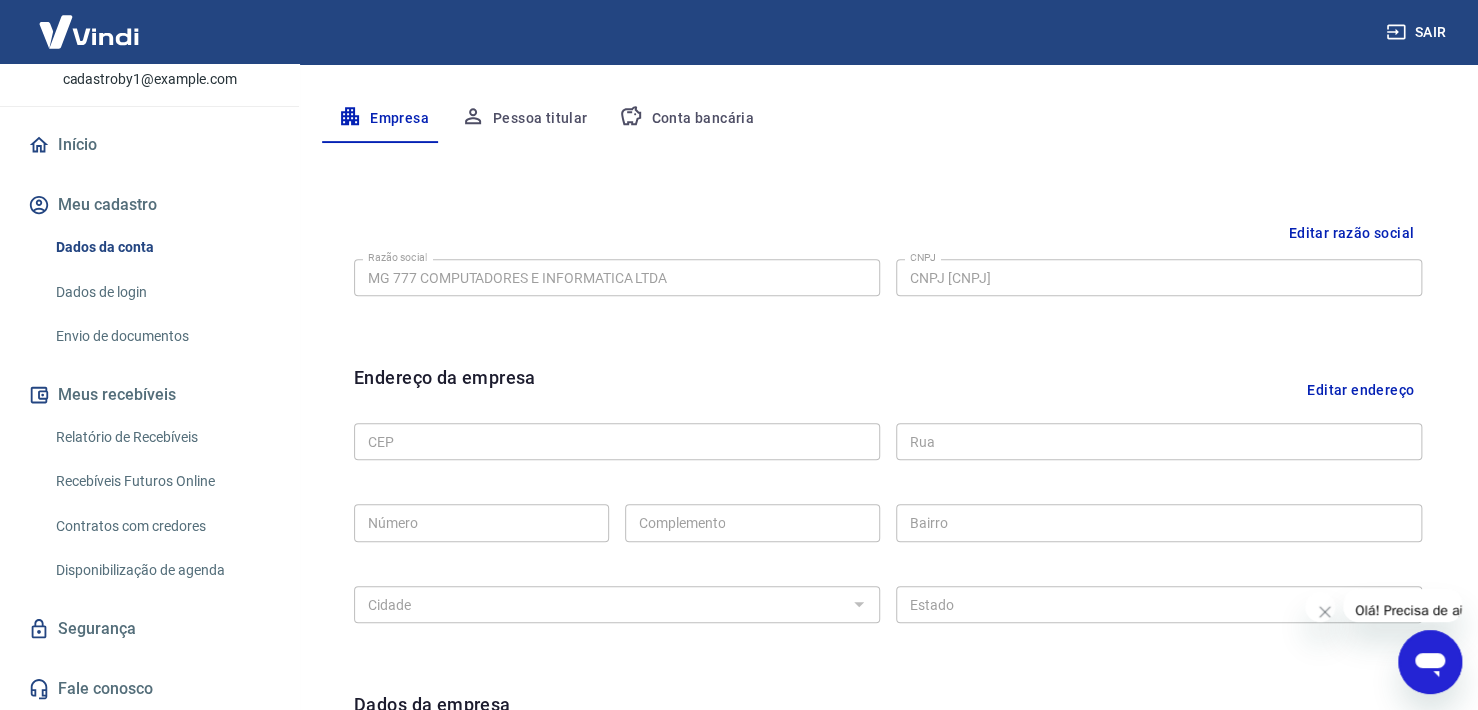 scroll, scrollTop: 329, scrollLeft: 0, axis: vertical 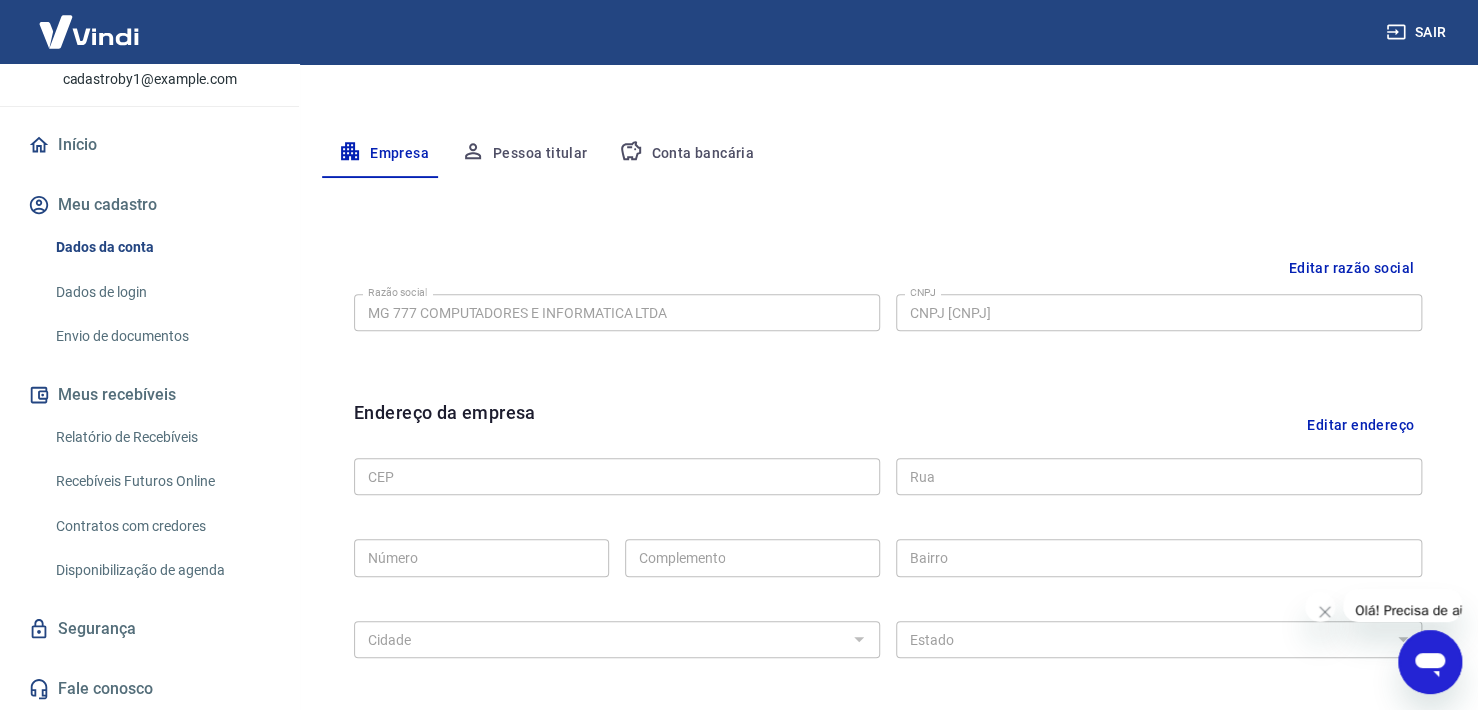 click on "Editar razão social" at bounding box center [1351, 268] 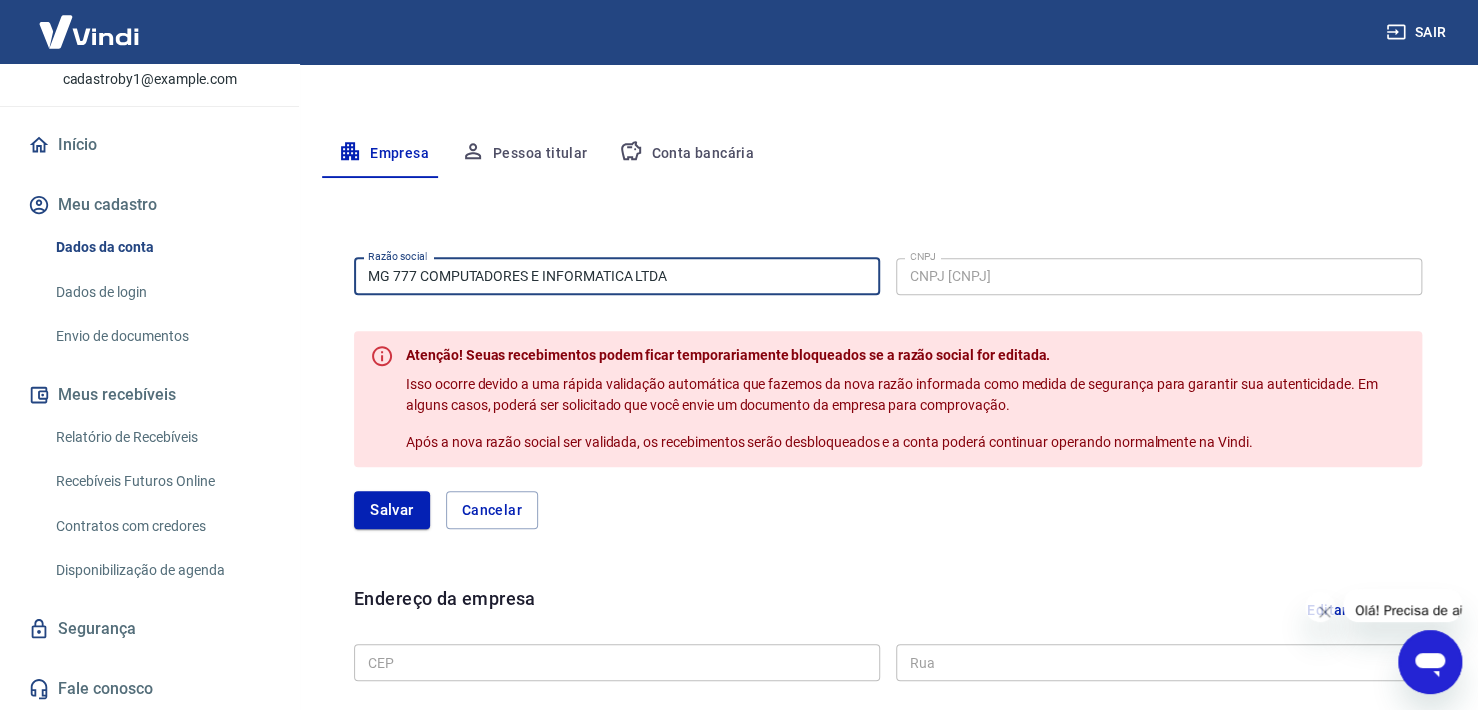 drag, startPoint x: 798, startPoint y: 267, endPoint x: 206, endPoint y: 263, distance: 592.0135 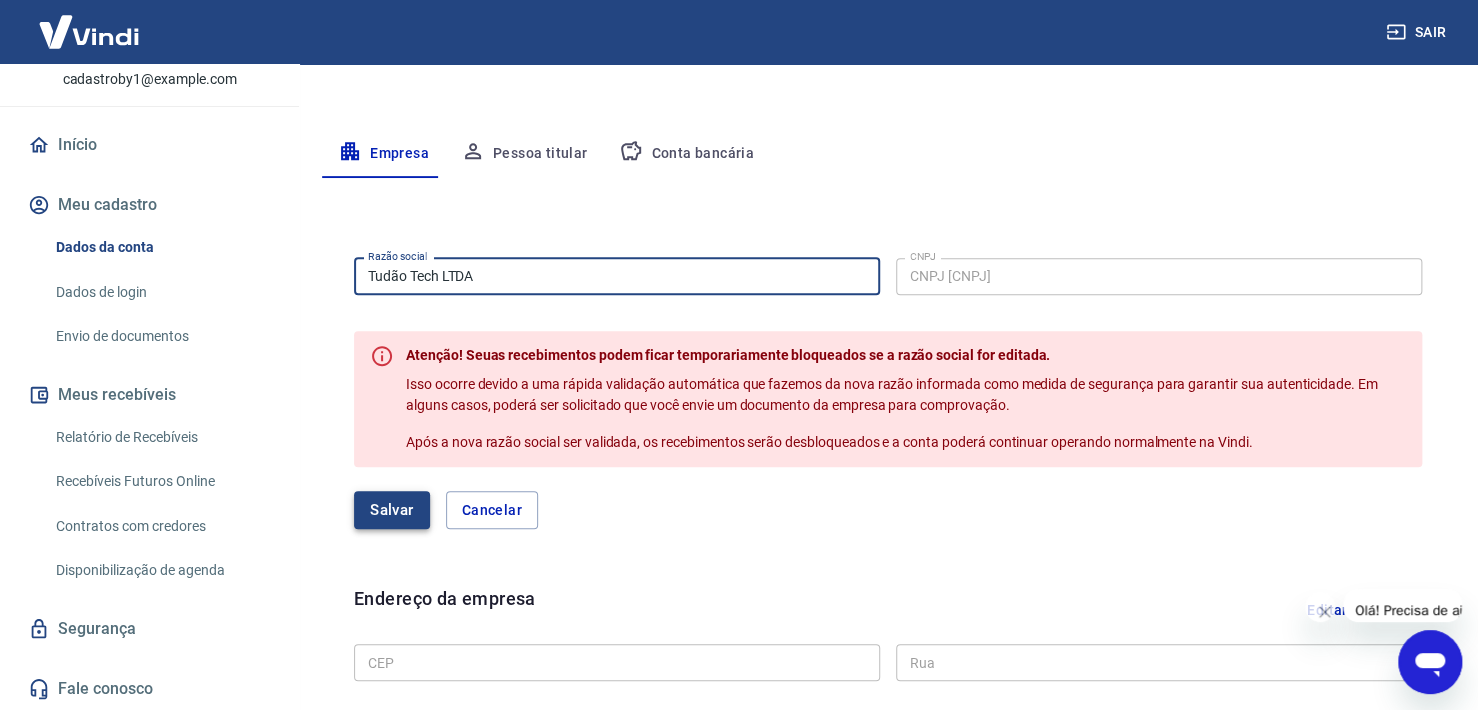 type on "Tudão Tech LTDA" 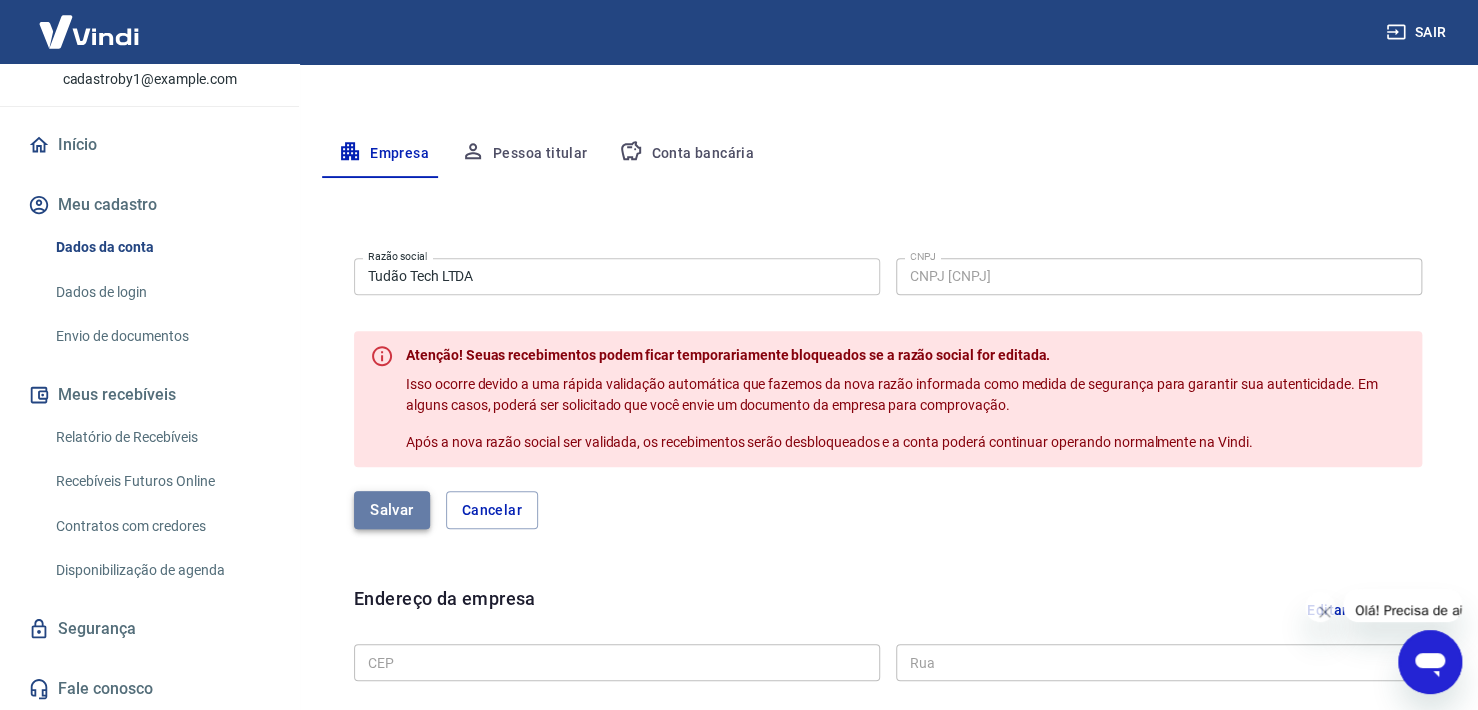click on "Salvar" at bounding box center [392, 510] 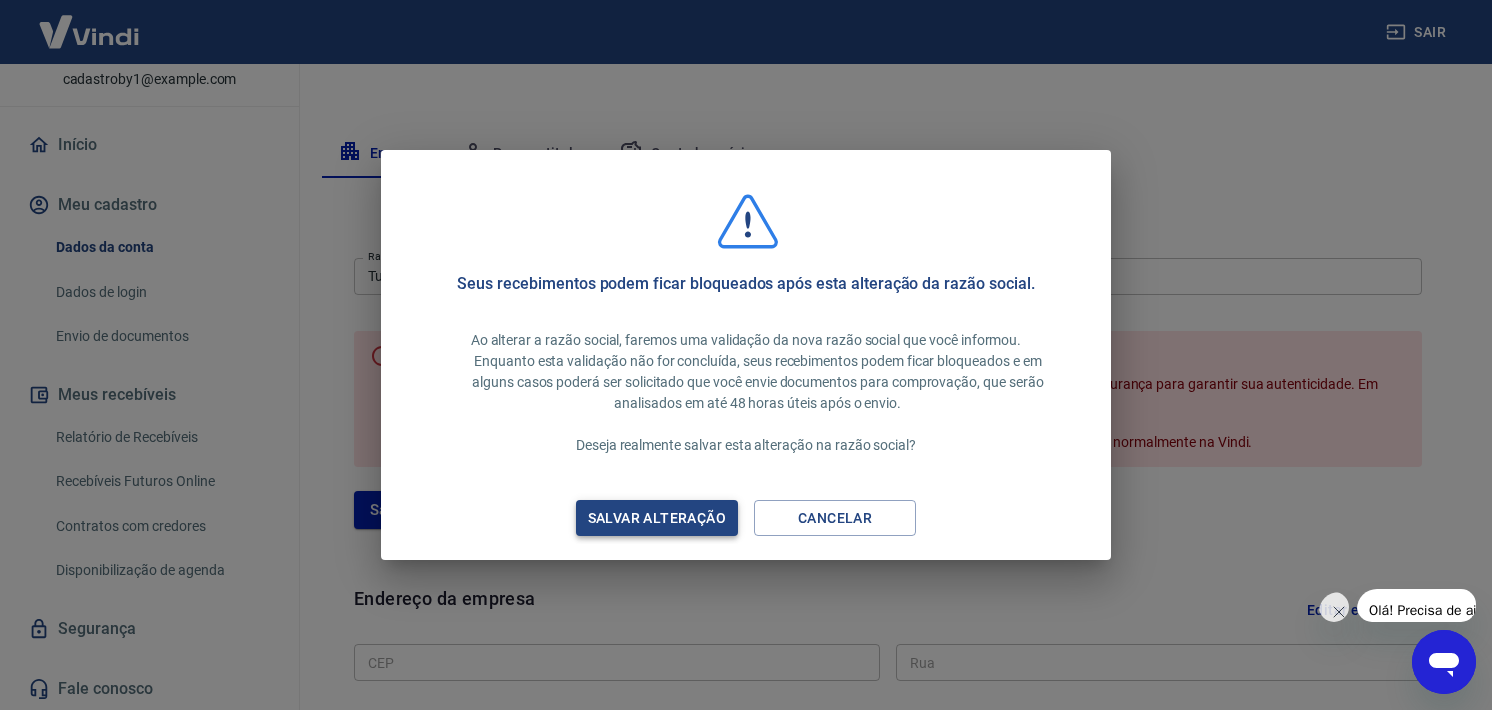 click on "Salvar alteração" at bounding box center (657, 518) 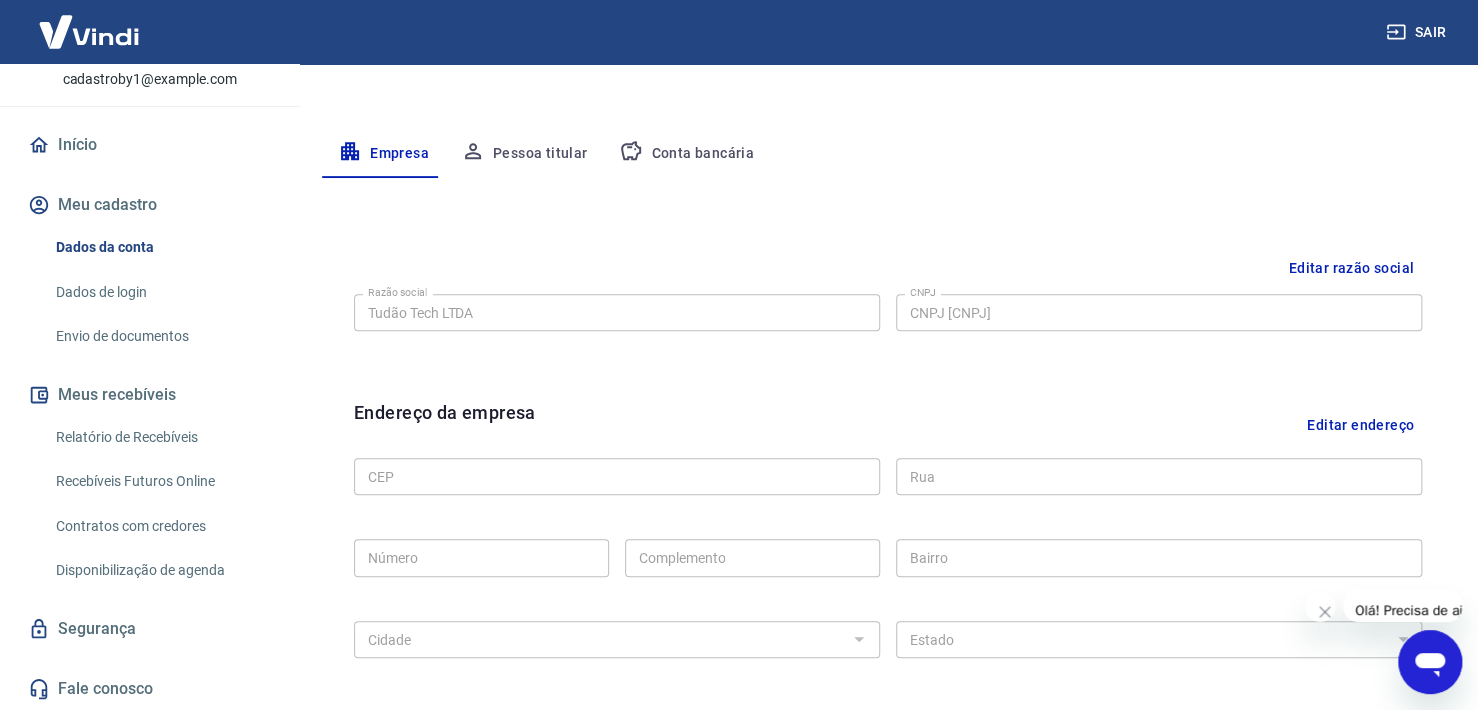 click on "Editar endereço" at bounding box center [1360, 424] 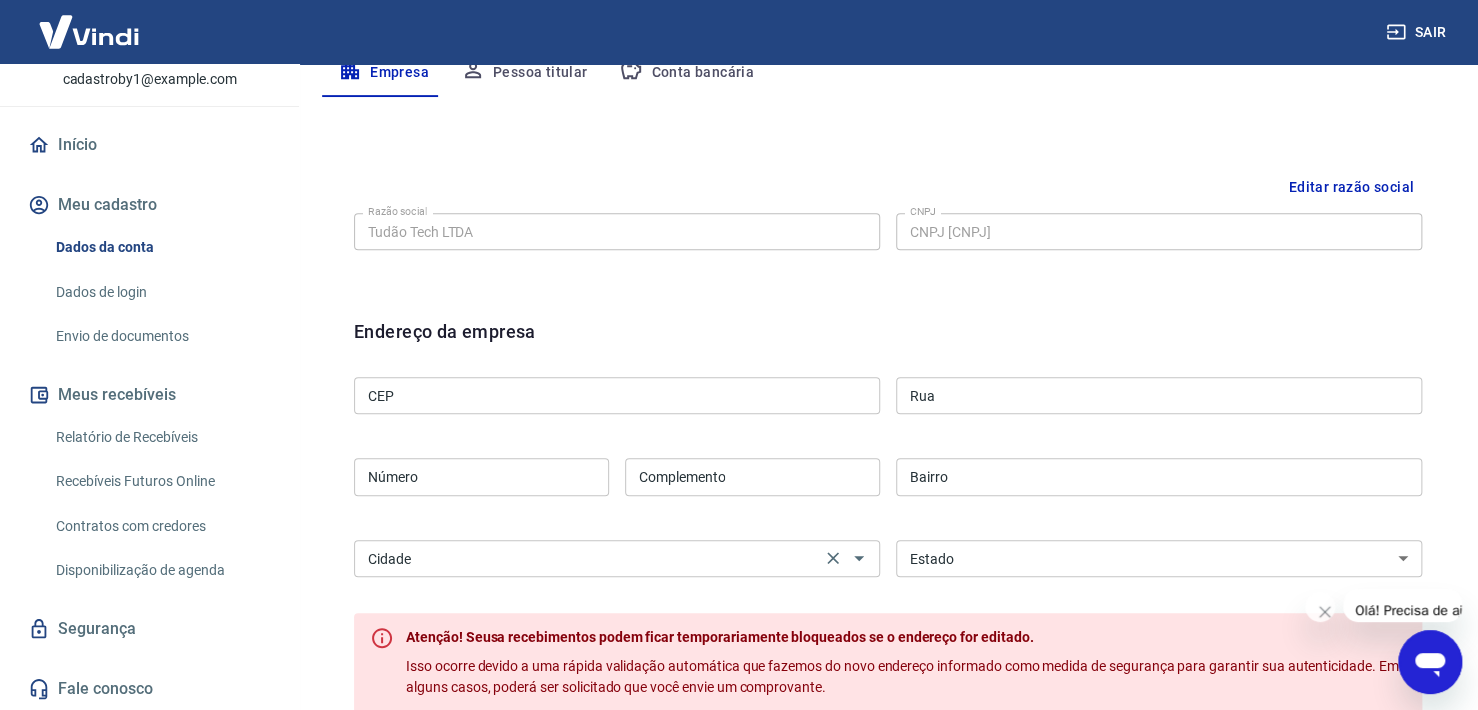 scroll, scrollTop: 529, scrollLeft: 0, axis: vertical 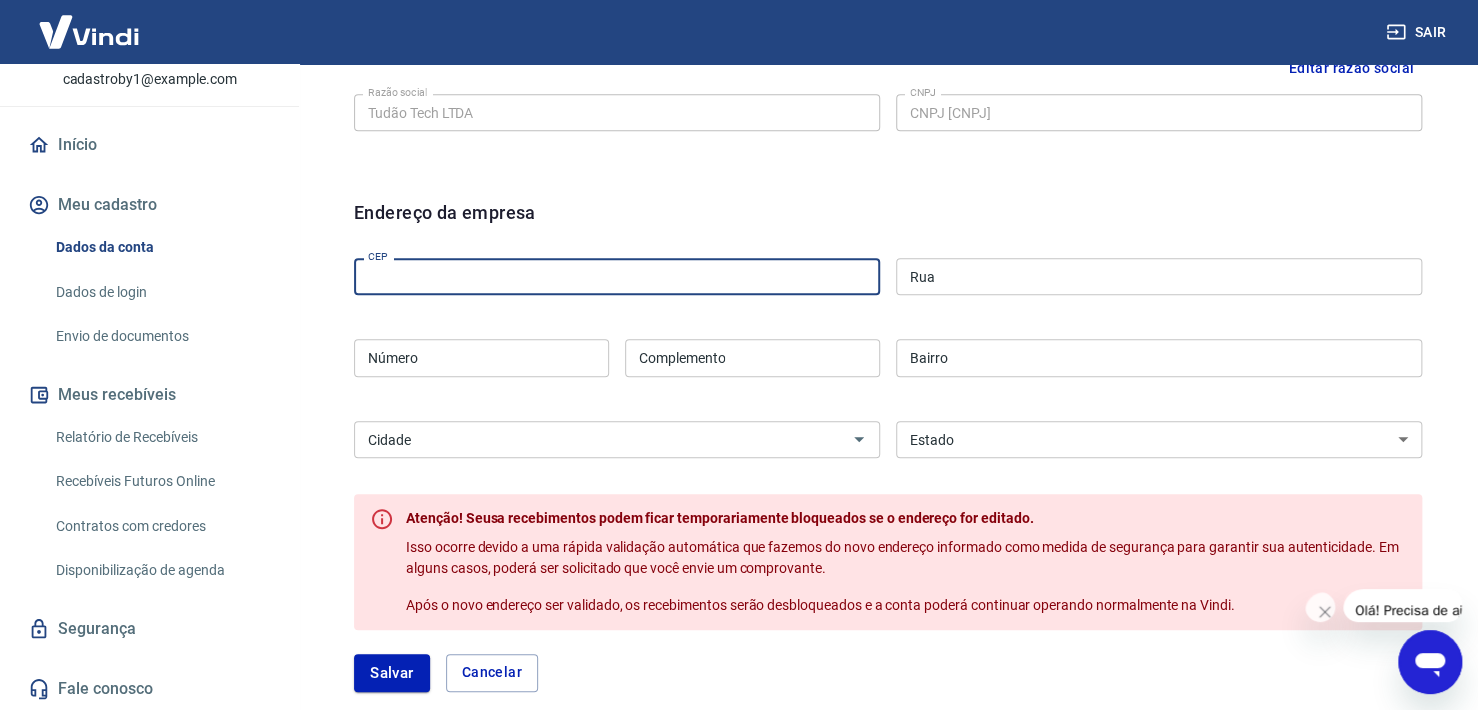 click on "CEP" at bounding box center [617, 276] 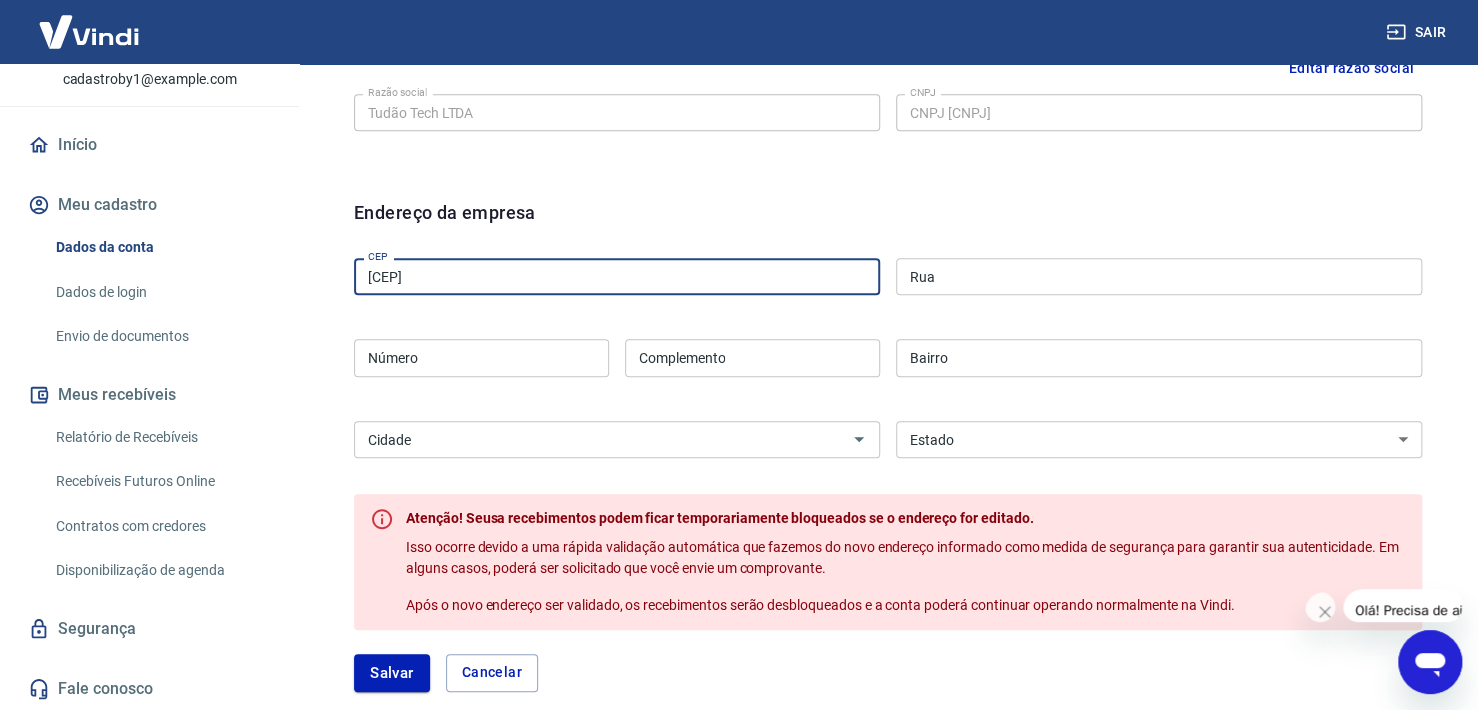 type on "[CEP]" 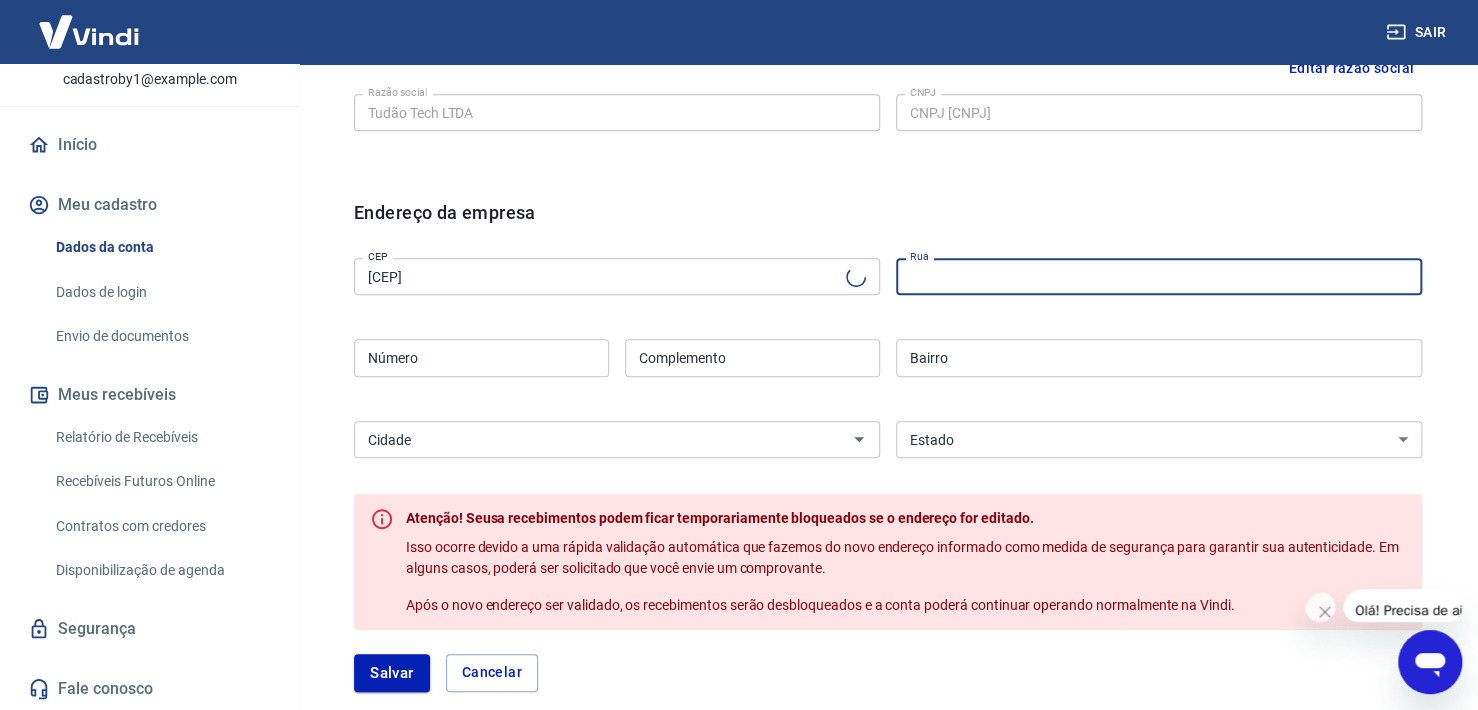 type on "[STREET]" 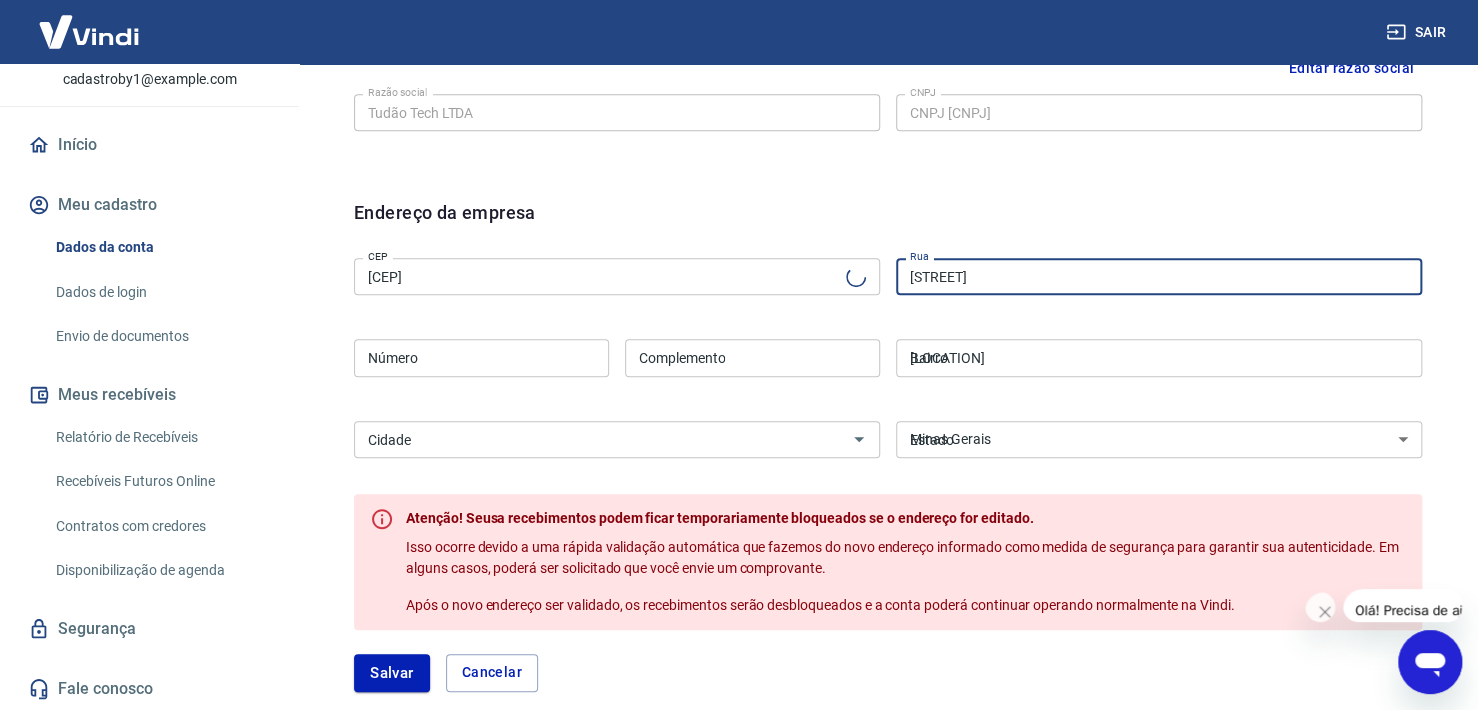 type on "Contagem" 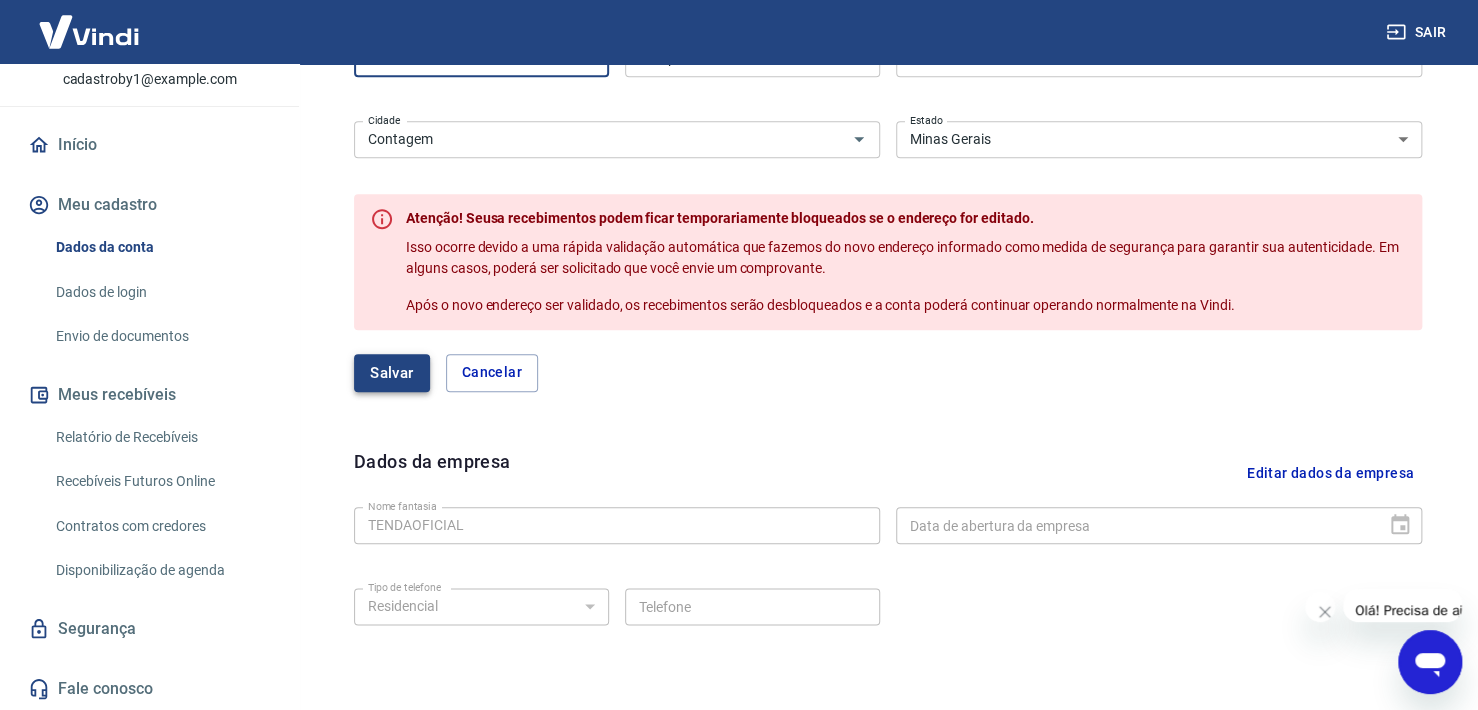 type on "255" 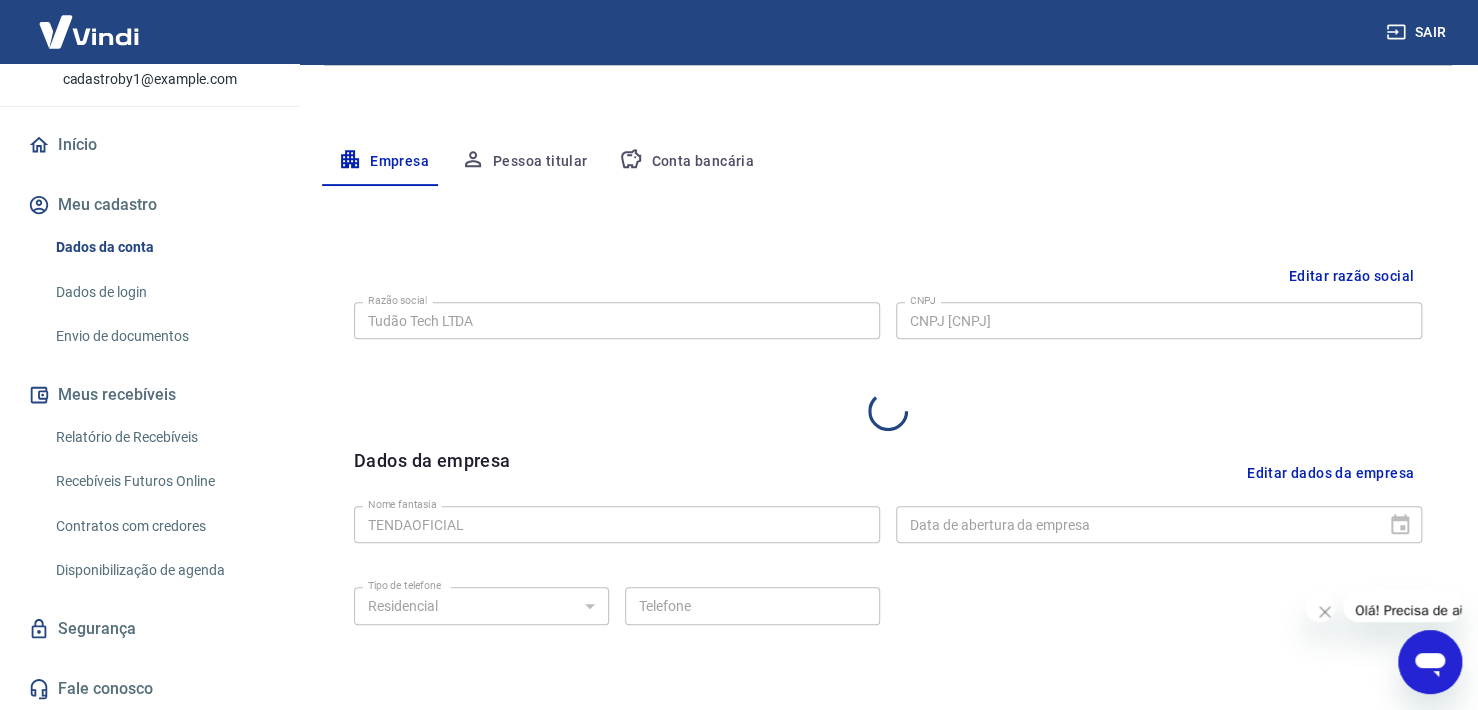 select on "MG" 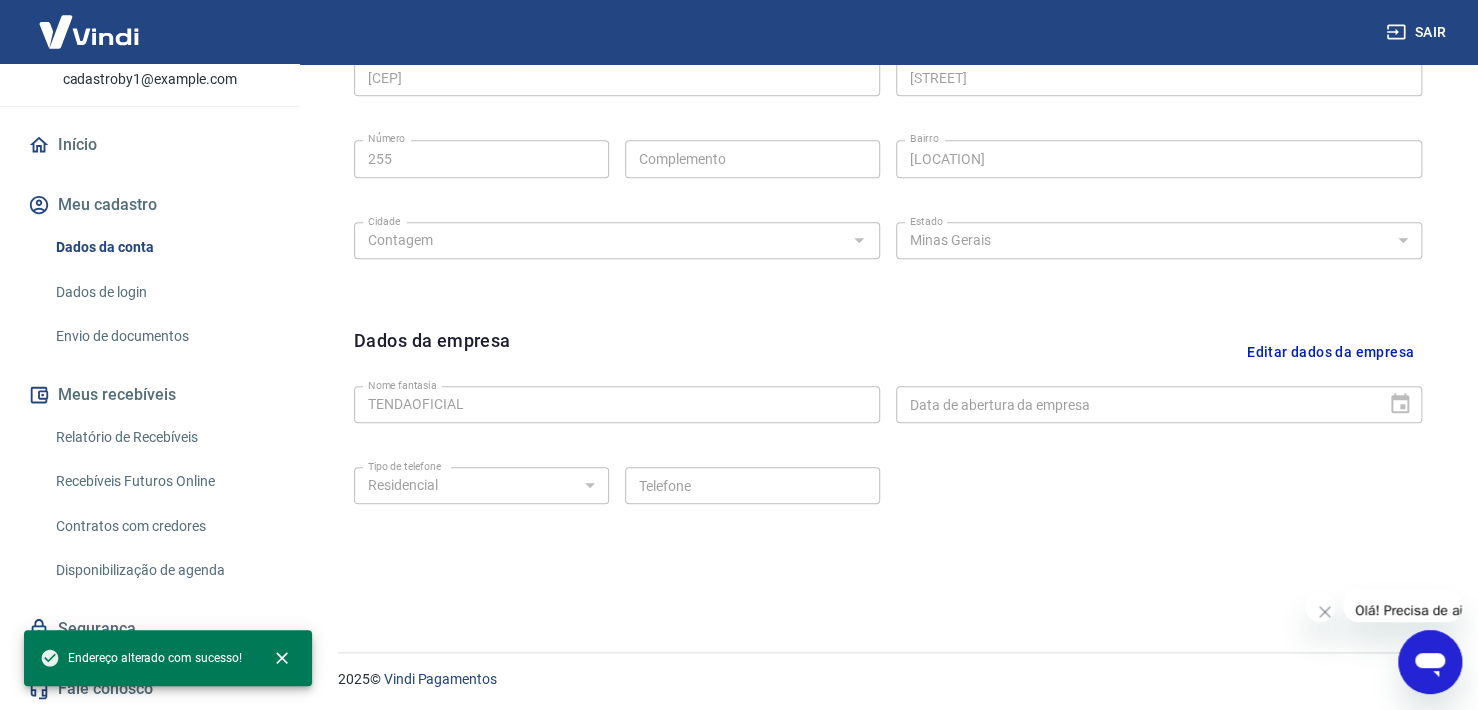 scroll, scrollTop: 729, scrollLeft: 0, axis: vertical 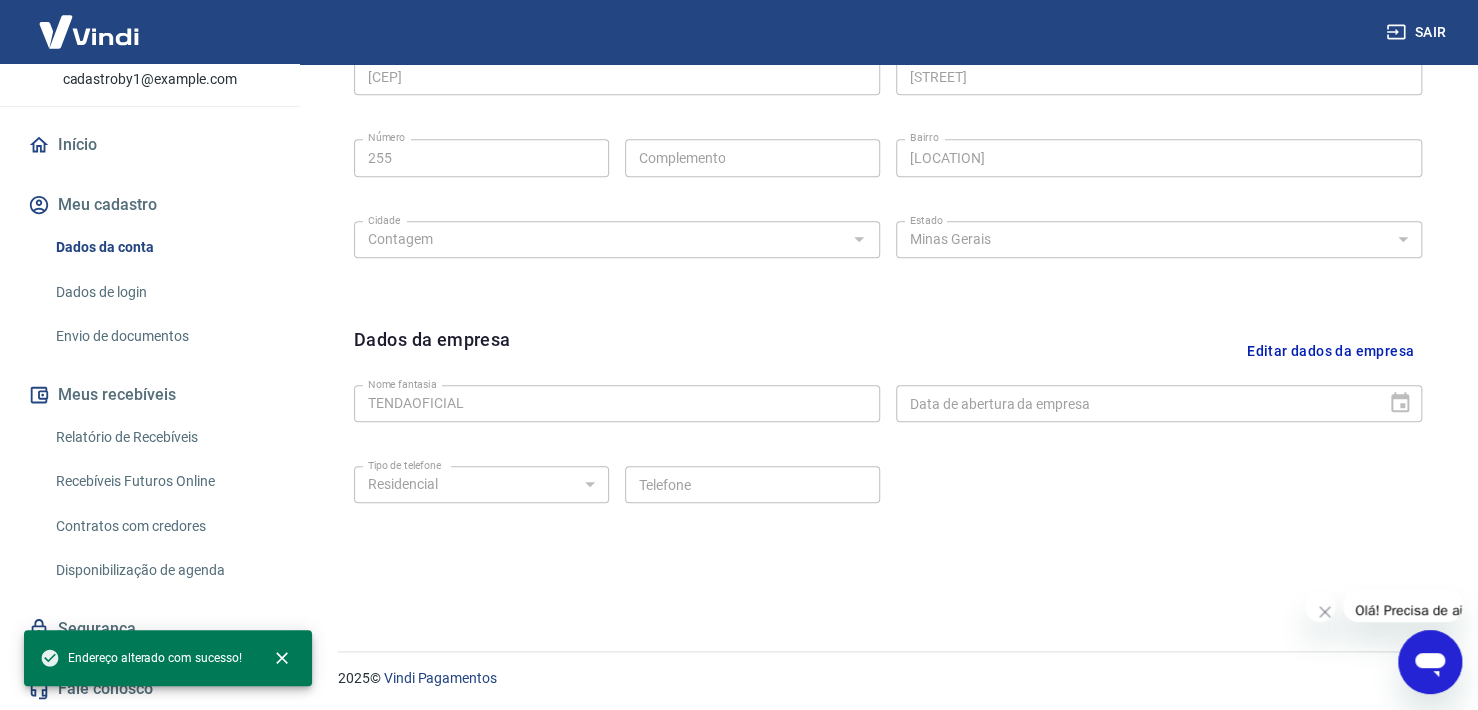click on "Editar dados da empresa" at bounding box center (1330, 351) 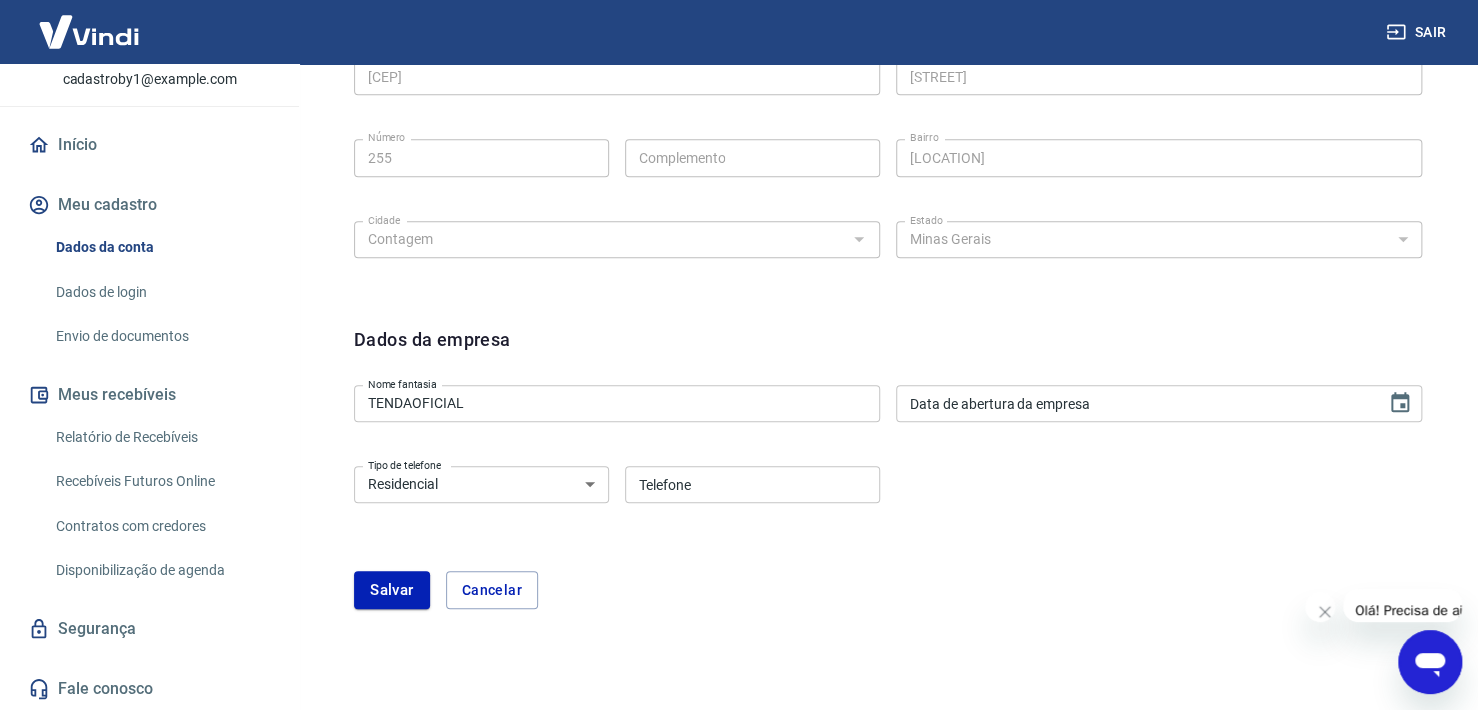 click on "TENDAOFICIAL" at bounding box center [617, 403] 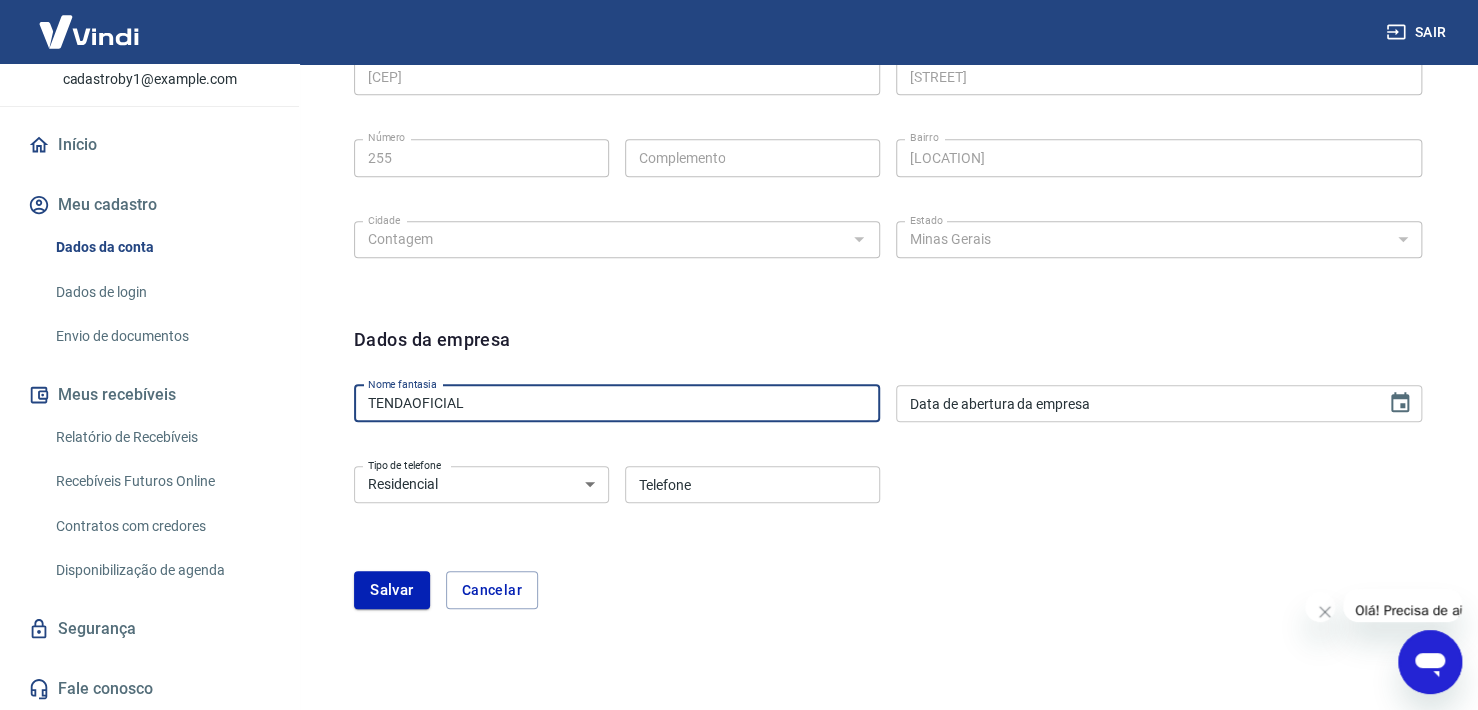 click on "TENDAOFICIAL" at bounding box center [617, 403] 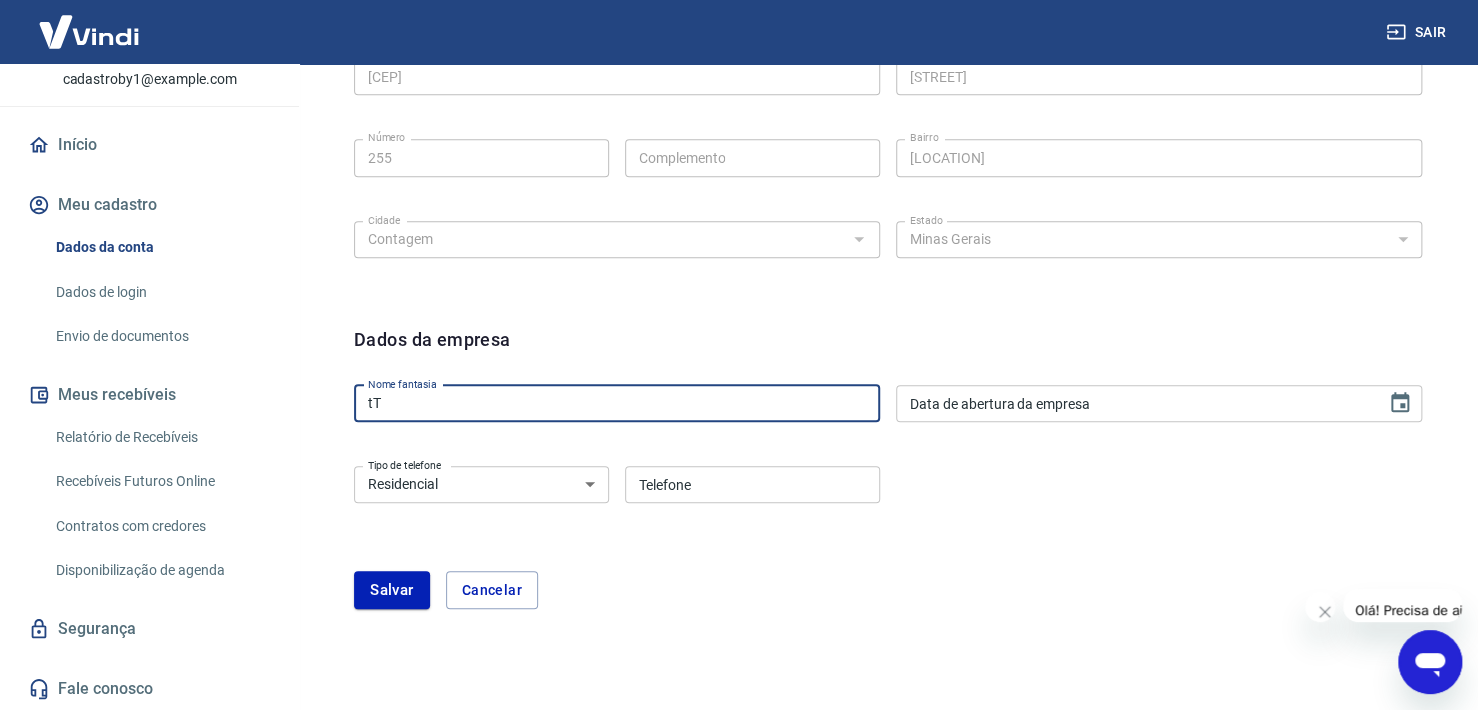 type on "t" 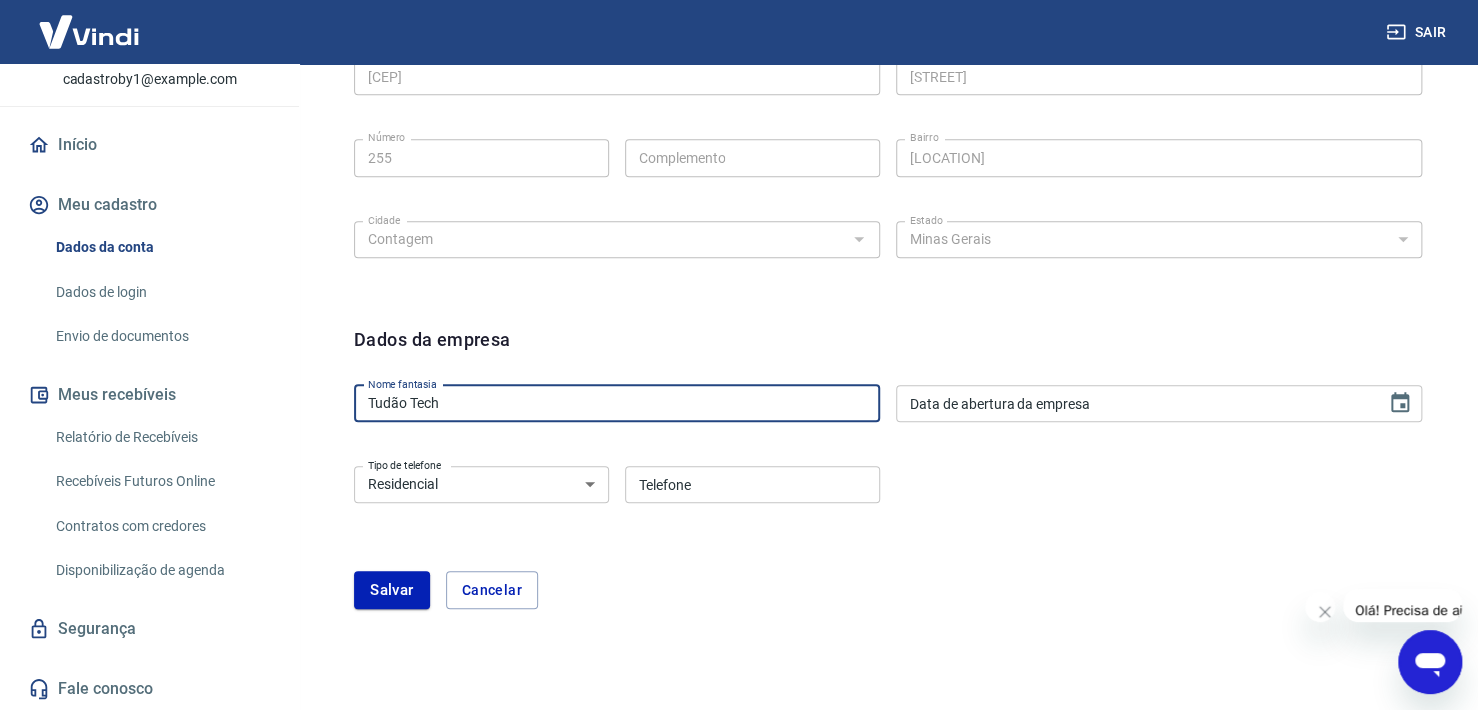 type on "Tudão Tech" 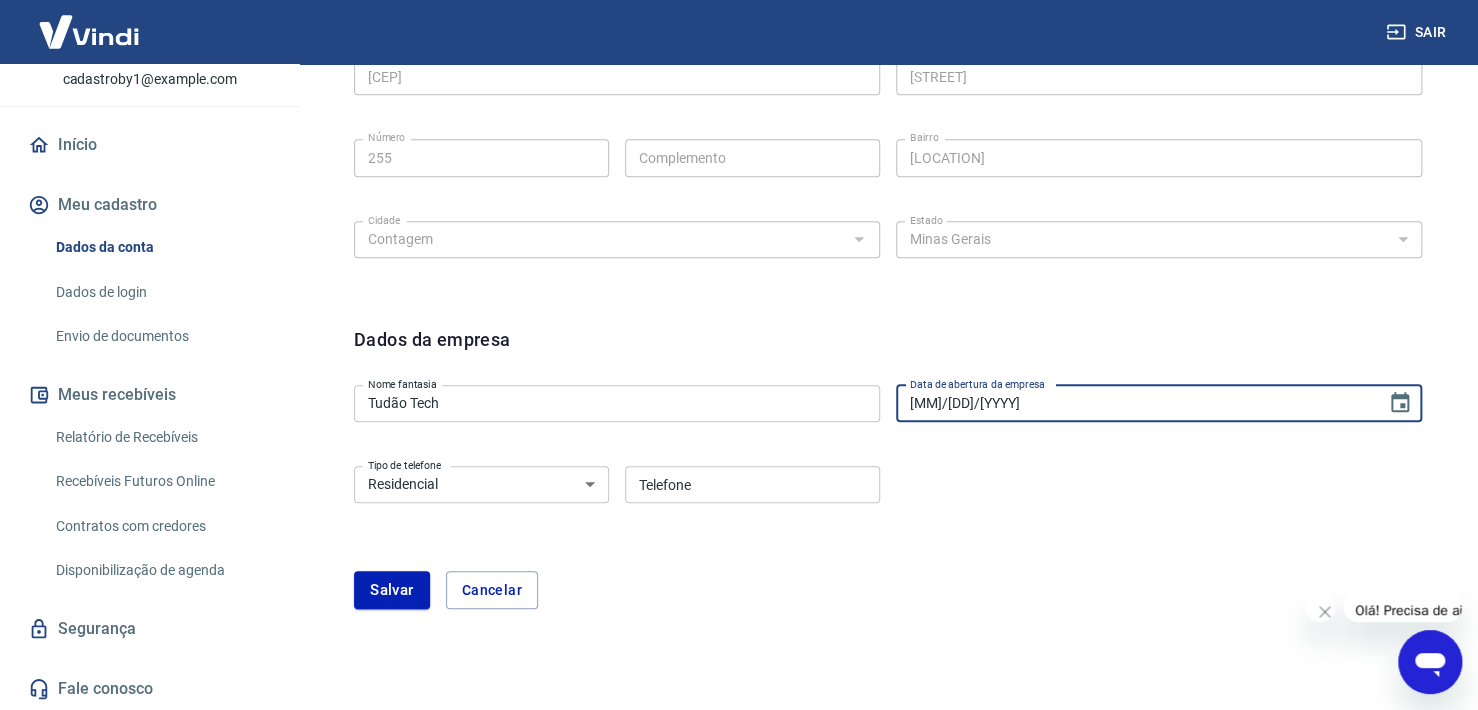 type on "[MM]/[DD]/[YYYY]" 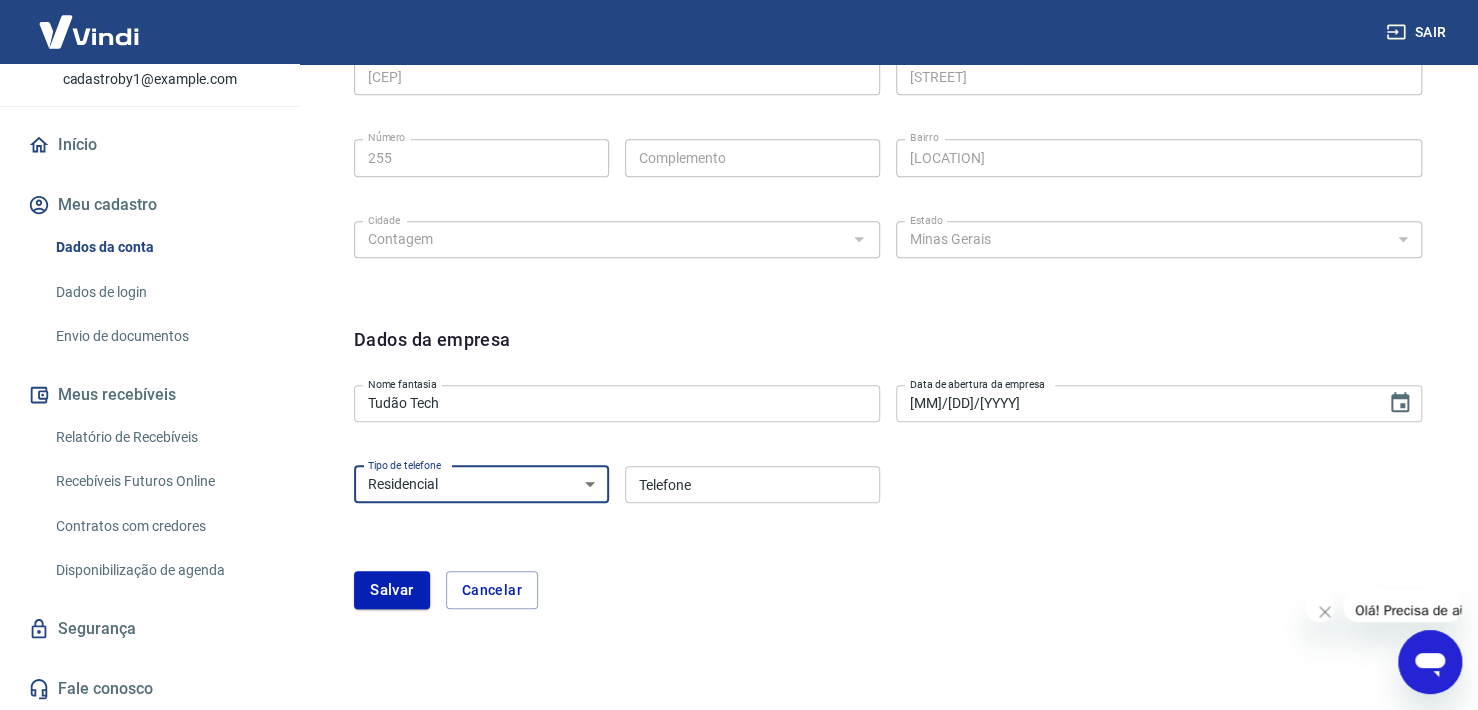 select on "business" 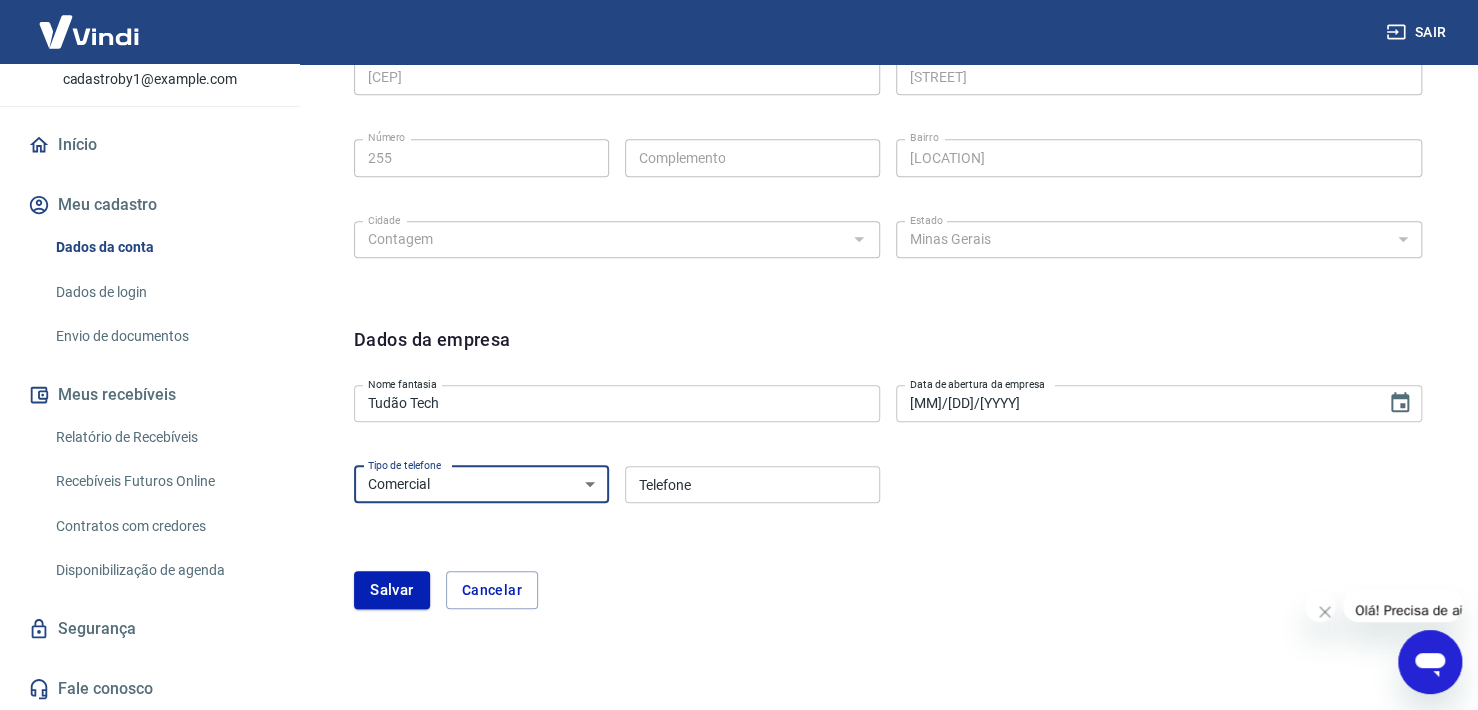 click on "Residencial Comercial" at bounding box center [481, 484] 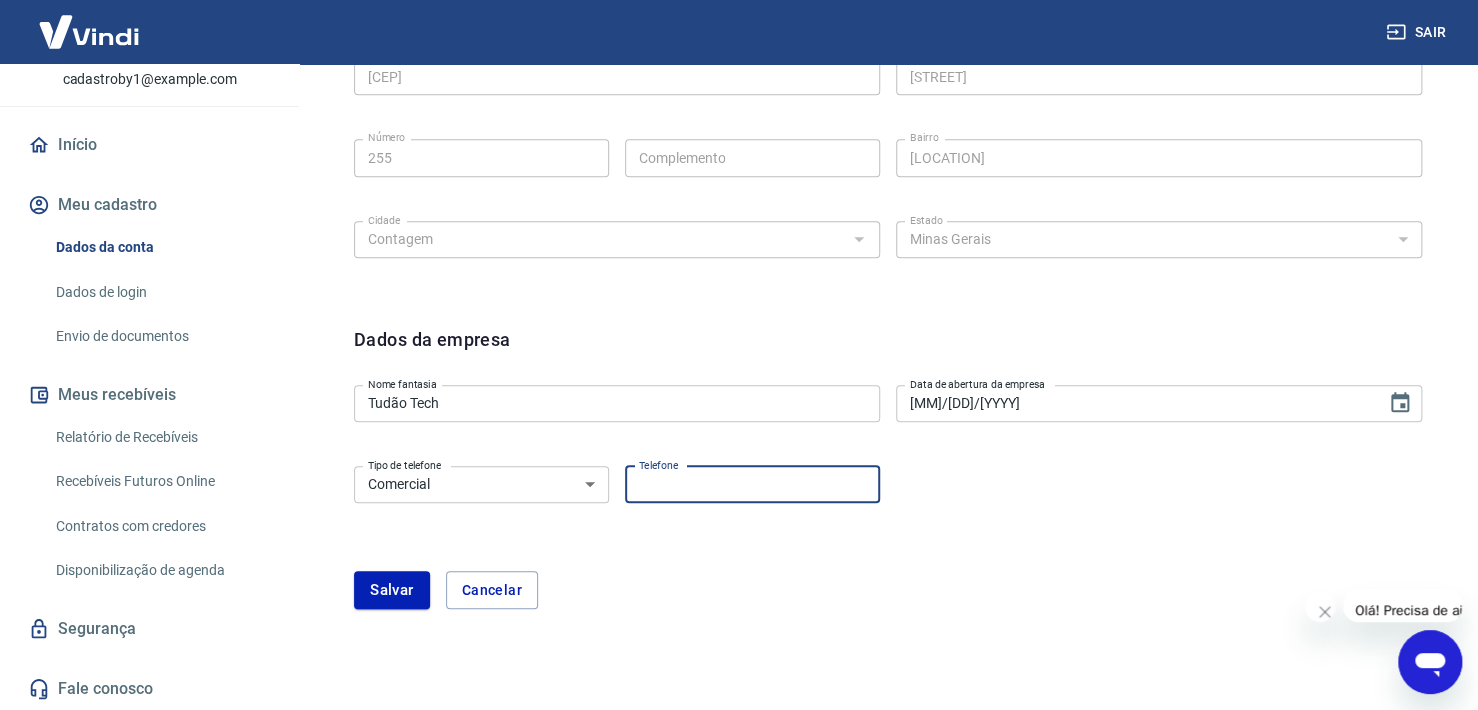 type on "(6" 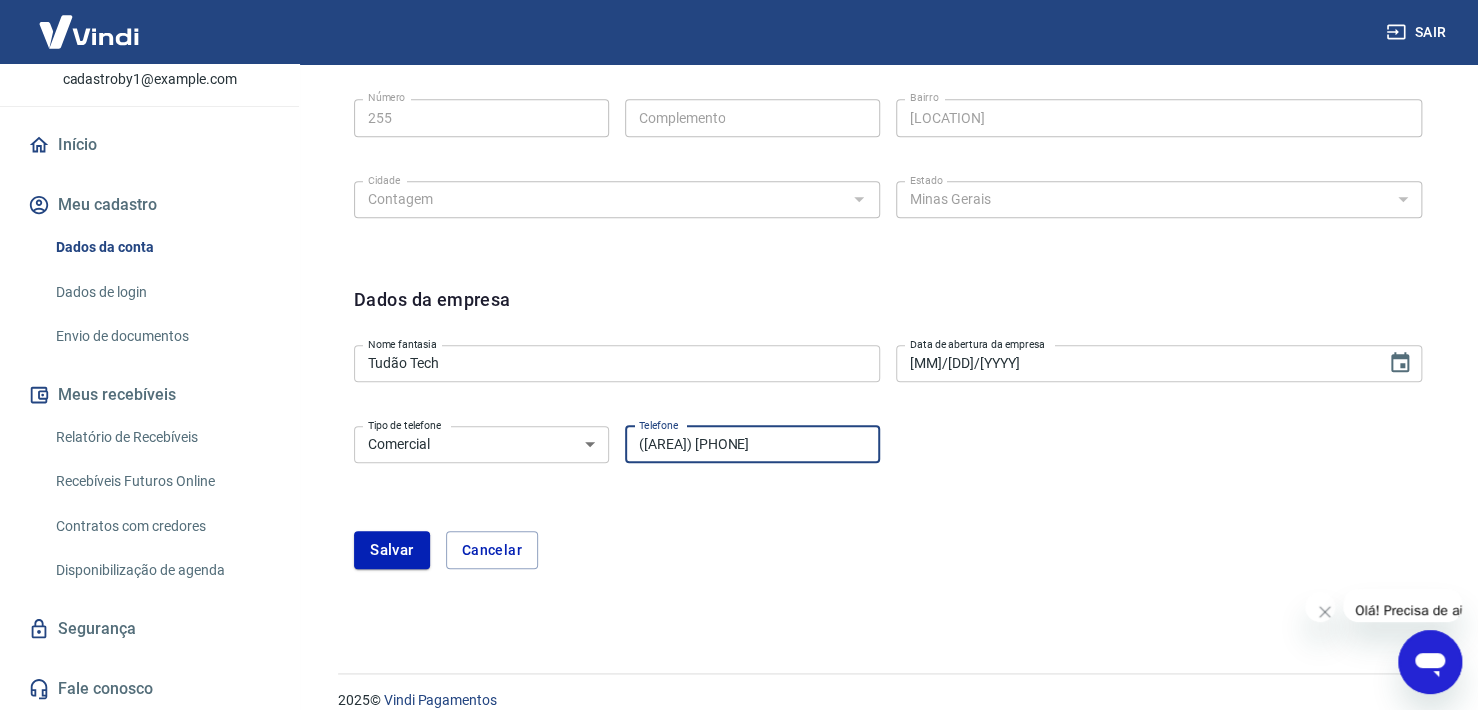 scroll, scrollTop: 792, scrollLeft: 0, axis: vertical 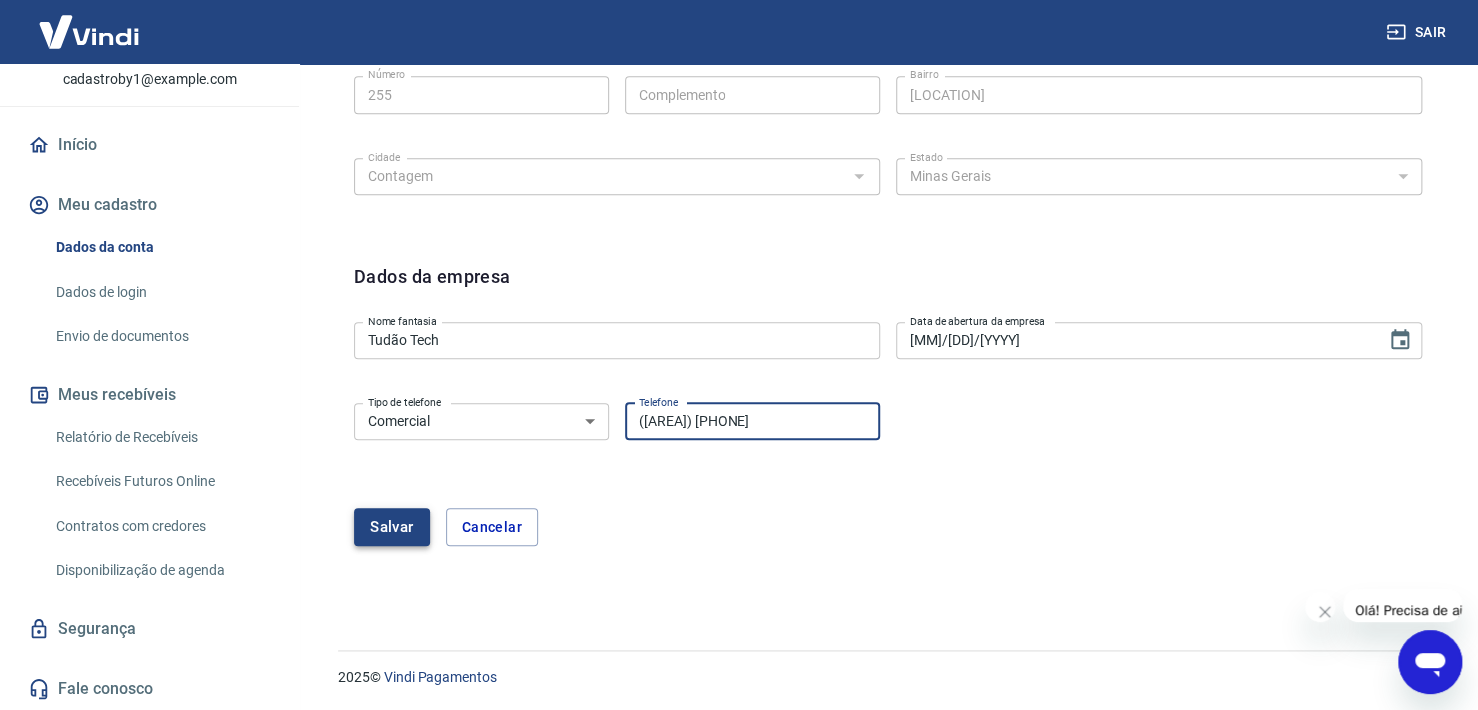 type on "([AREA]) [PHONE]" 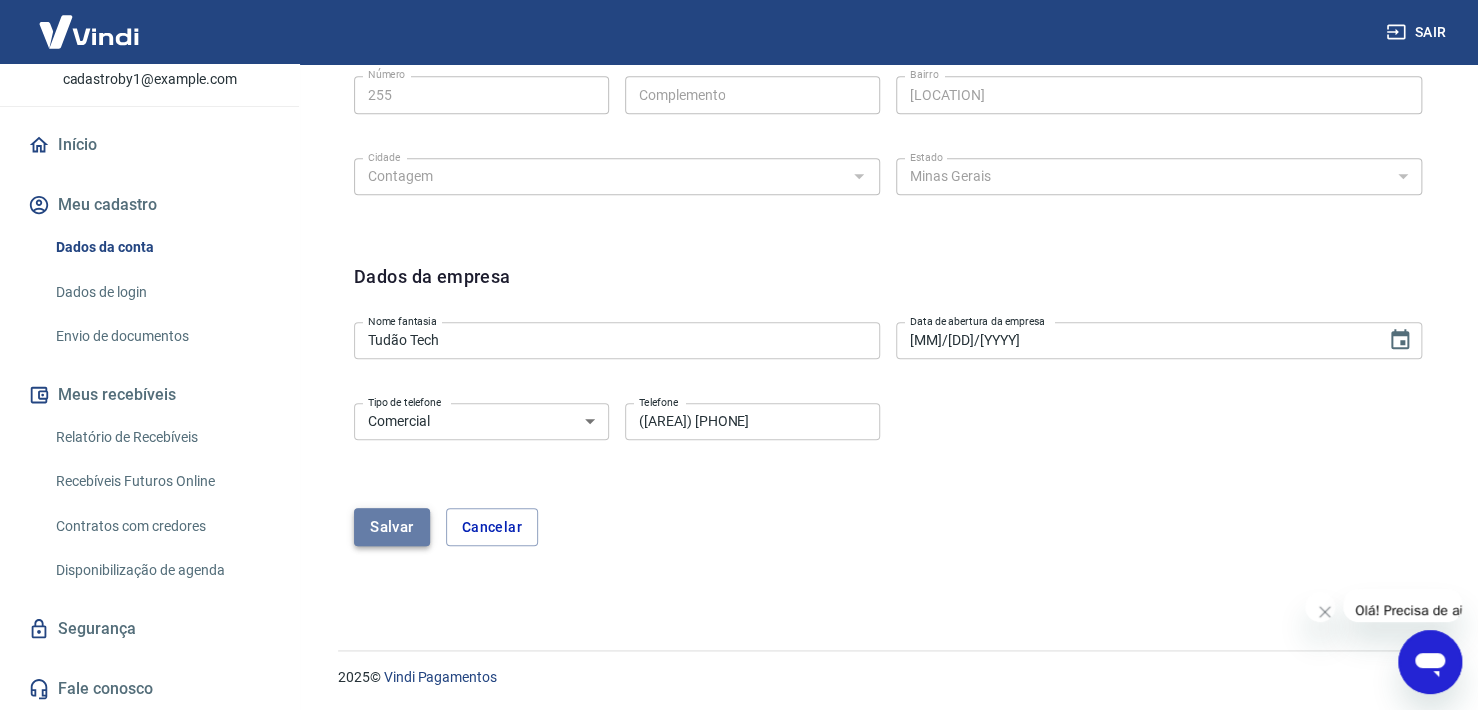 click on "Salvar" at bounding box center [392, 527] 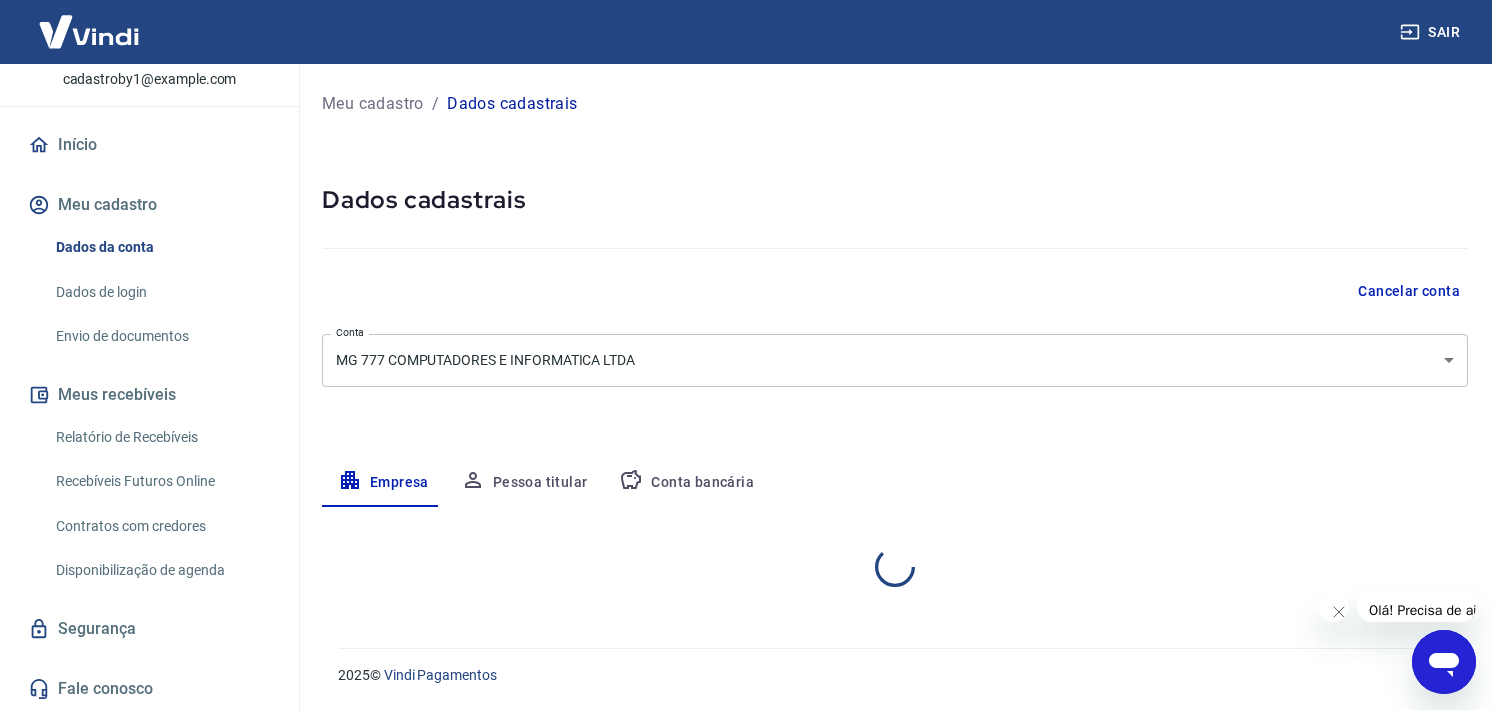 select on "MG" 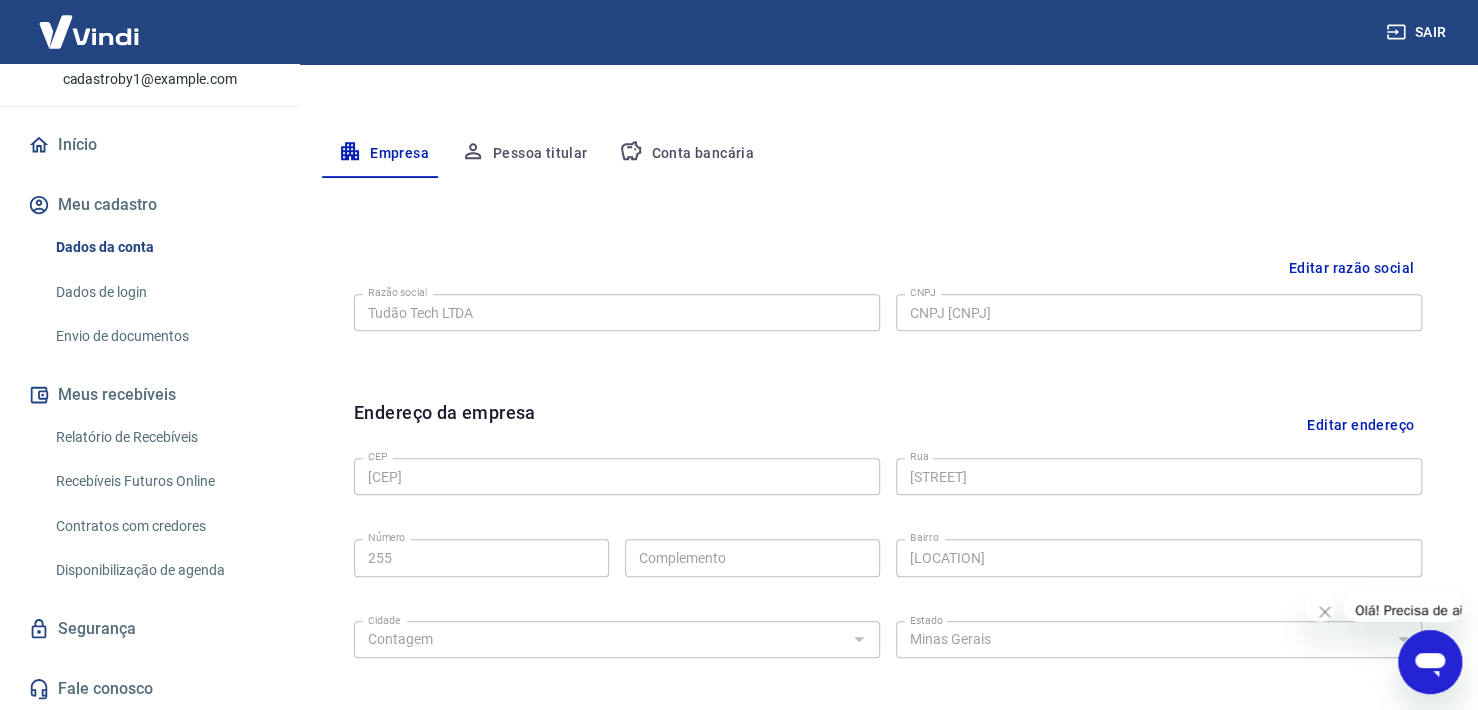 click on "Pessoa titular" at bounding box center [524, 154] 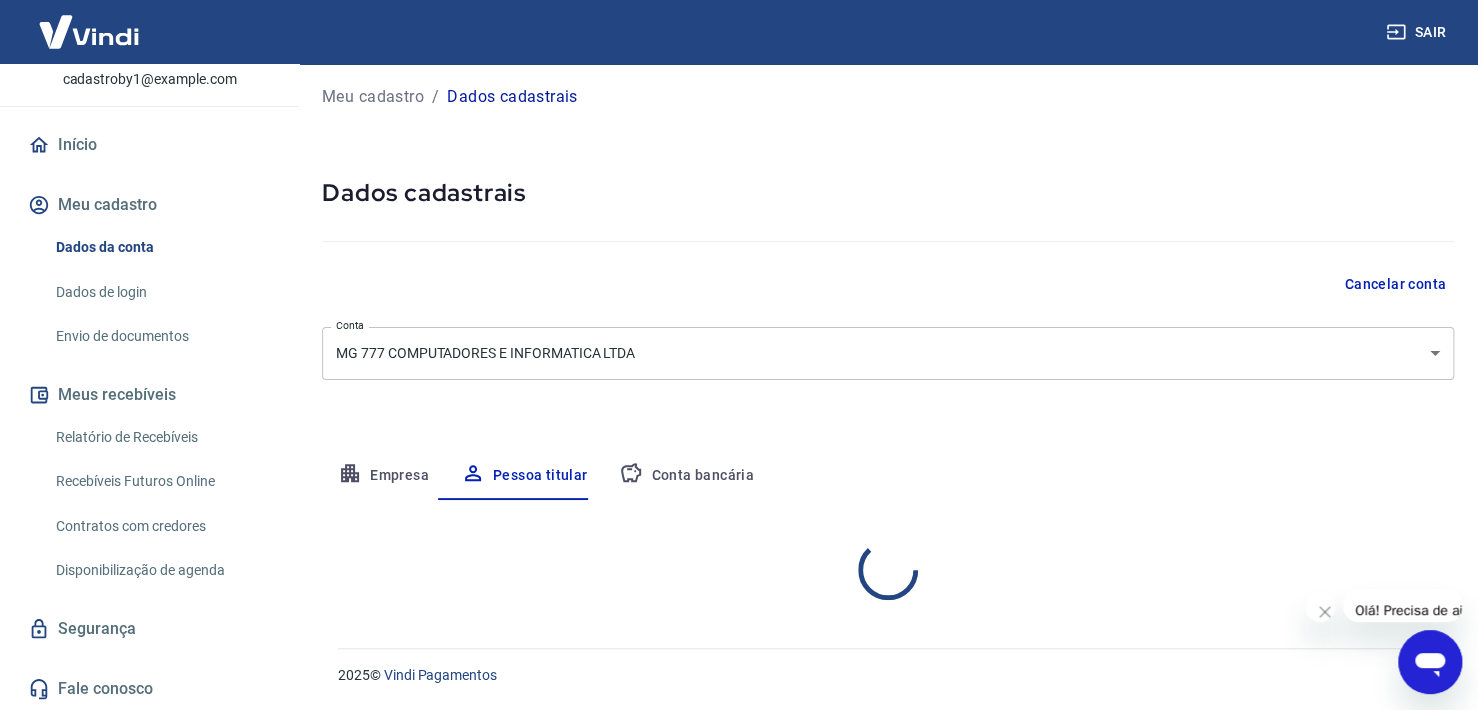 scroll, scrollTop: 88, scrollLeft: 0, axis: vertical 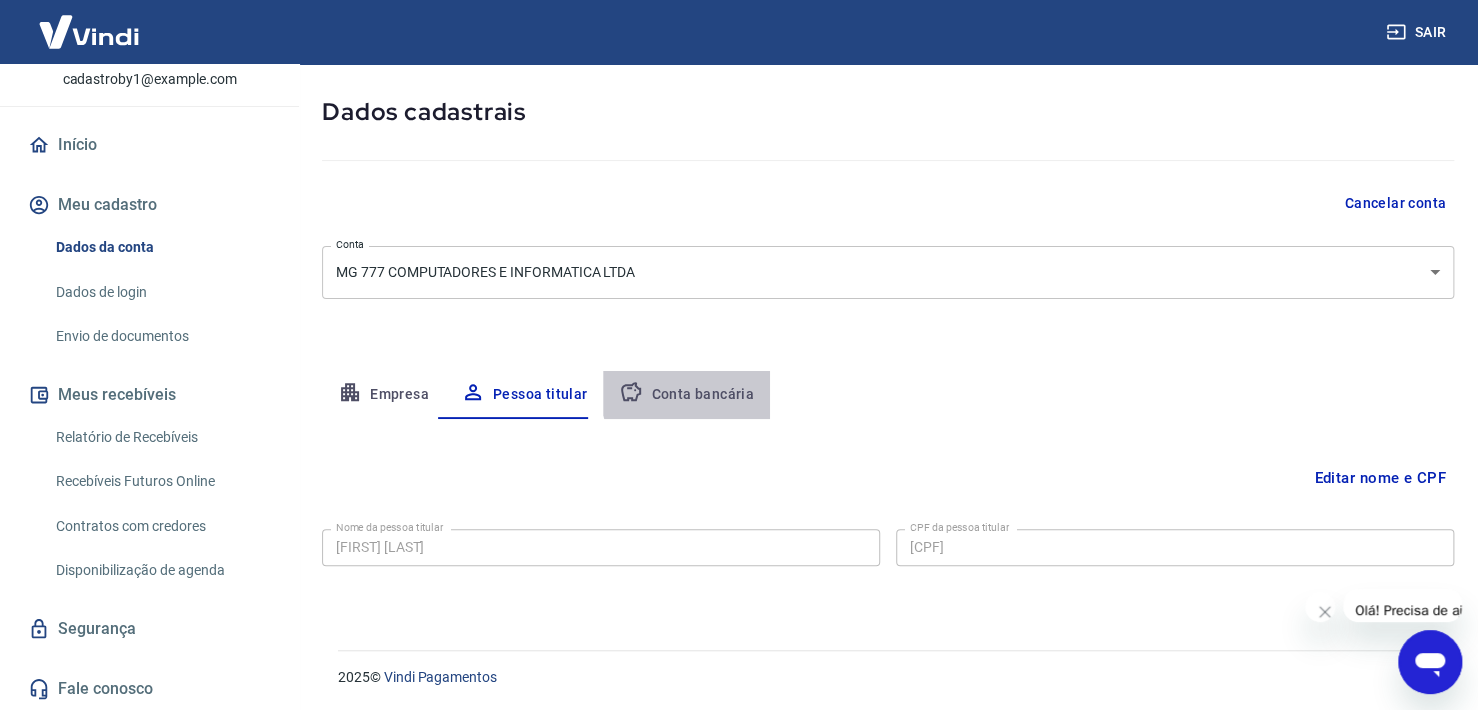 click on "Conta bancária" at bounding box center [686, 395] 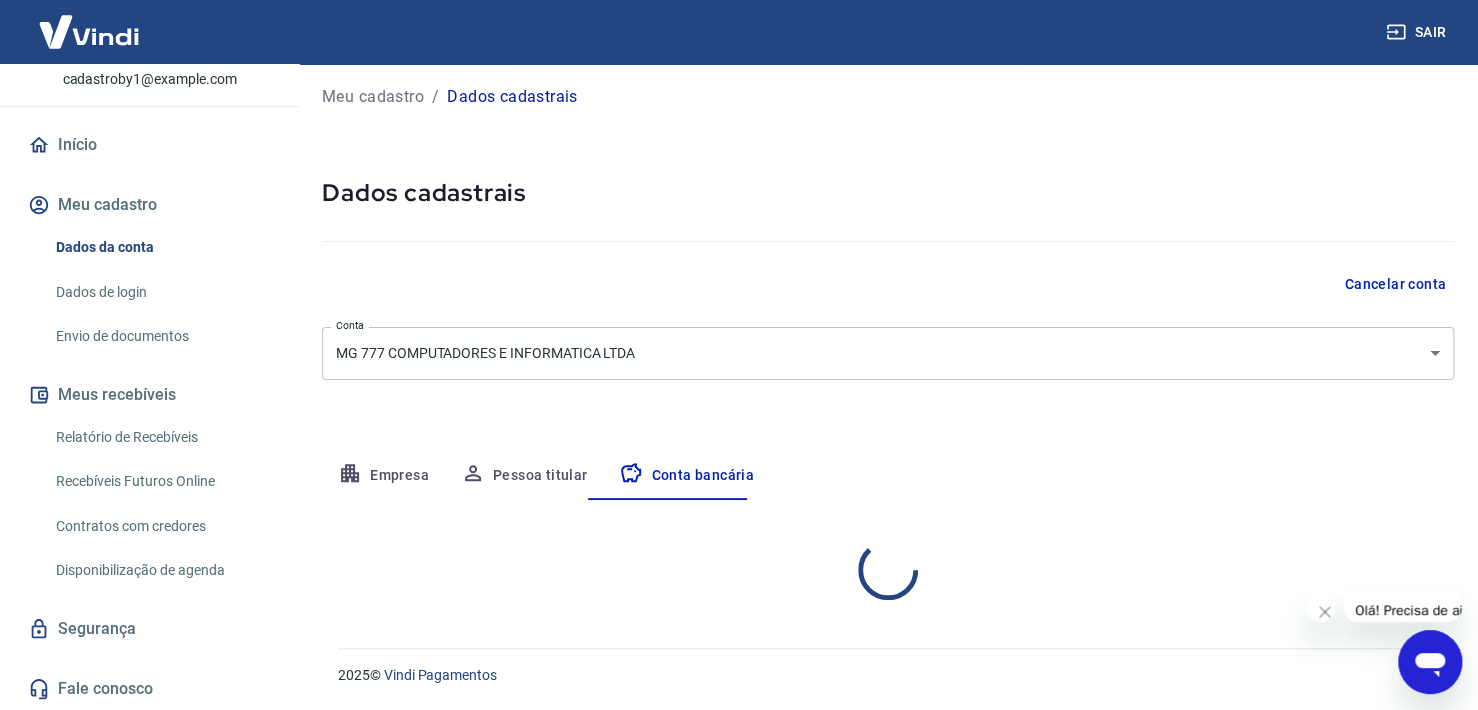 select on "1" 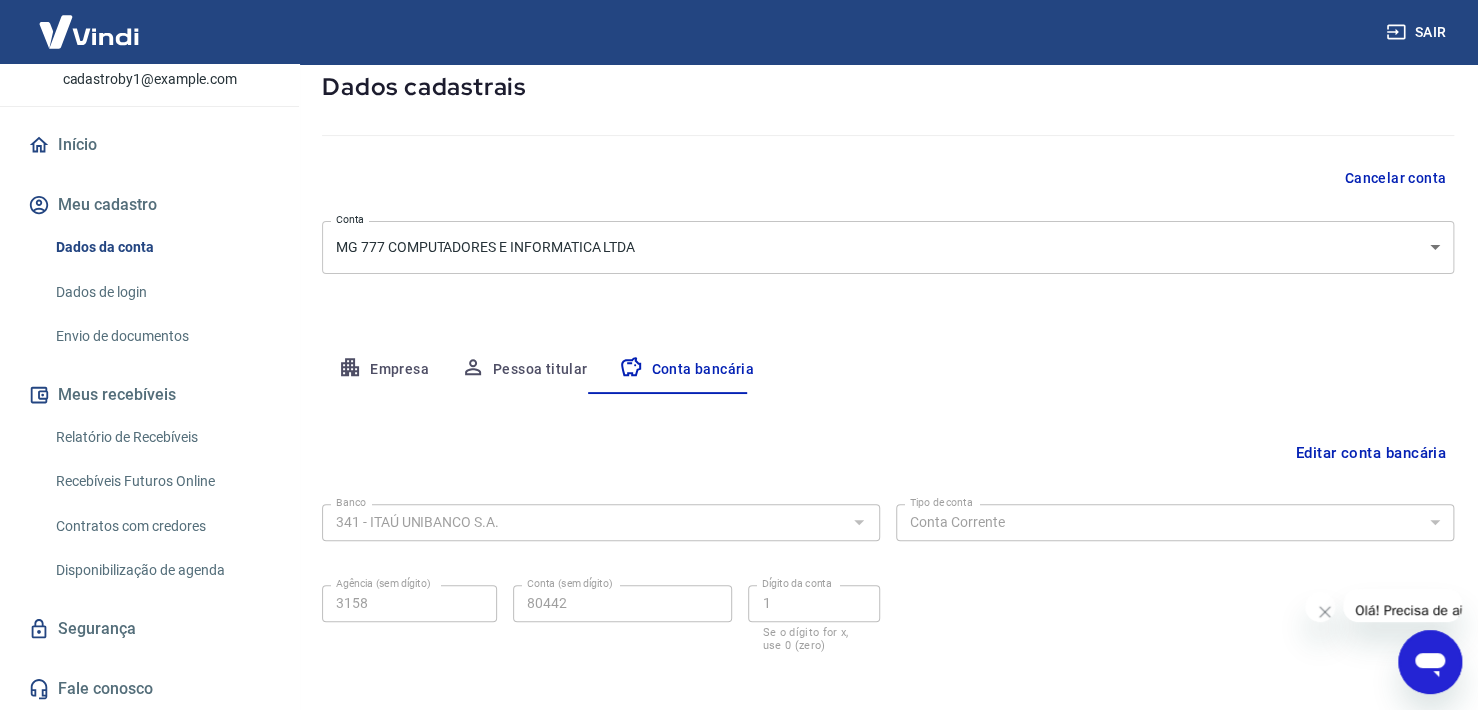 scroll, scrollTop: 0, scrollLeft: 0, axis: both 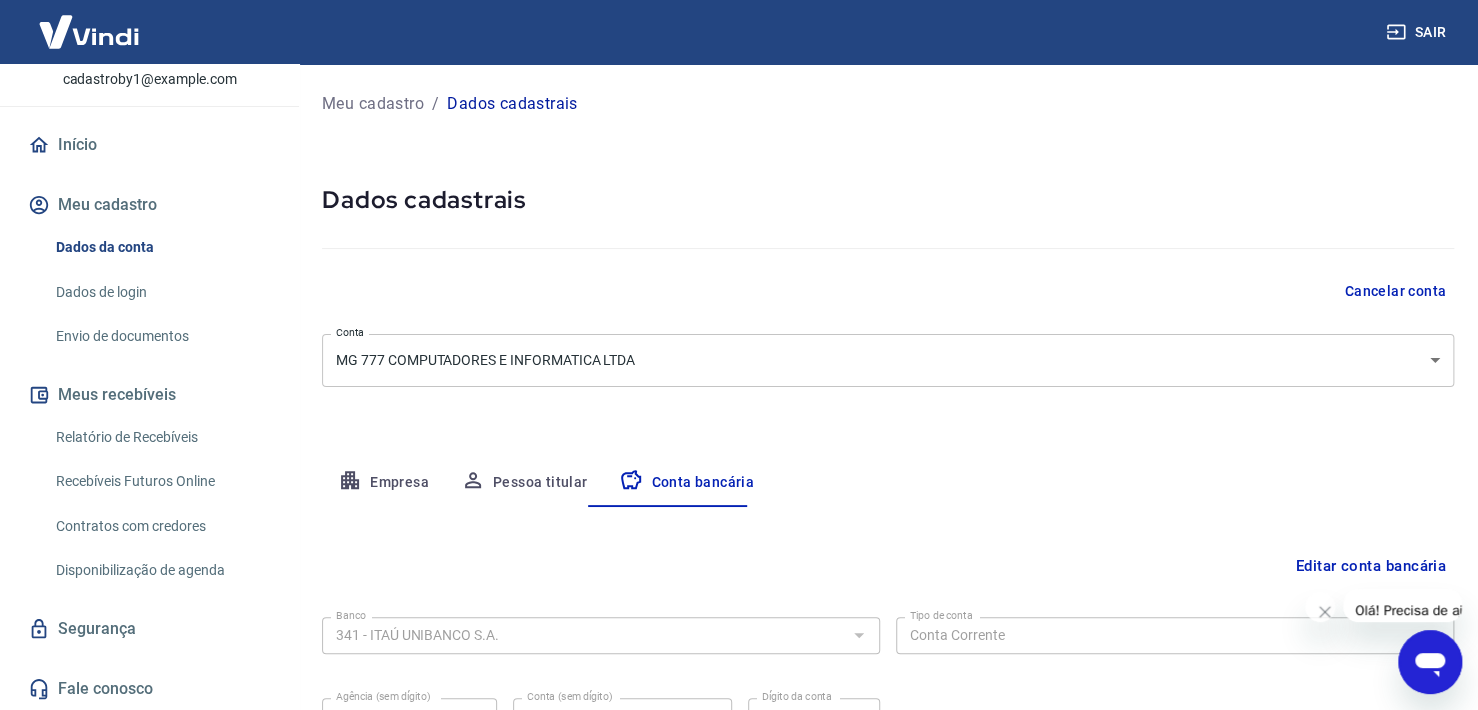 click on "Sair [FIRST] [LAST] cadastroby1@example.com Início Meu cadastro Dados da conta Dados de login Envio de documentos Meus recebíveis Relatório de Recebíveis Recebíveis Futuros Online Contratos com credores Disponibilização de agenda Segurança Fale conosco Meu cadastro / Dados cadastrais Dados cadastrais Cancelar conta Conta MG 777 COMPUTADORES E INFORMATICA LTDA [object Object] Conta Empresa Pessoa titular Conta bancária Editar conta bancária Banco 341 - ITAÚ UNIBANCO S.A. Banco Tipo de conta Conta Corrente Conta Poupança Tipo de conta Agência (sem dígito) [NUMBER] Agência (sem dígito) Conta (sem dígito) [NUMBER] Conta (sem dígito) Dígito da conta [NUMBER] Dígito da conta Se o dígito for x, use 0 (zero) Atenção Ao cadastrar uma nova conta bancária, faremos um crédito de valor simbólico na conta bancária informada. Este crédito é apenas para verificação de segurança e será feito automaticamente após a alteração da conta. Salvar Cancelar 2025 © Vindi Pagamentos" at bounding box center [739, 355] 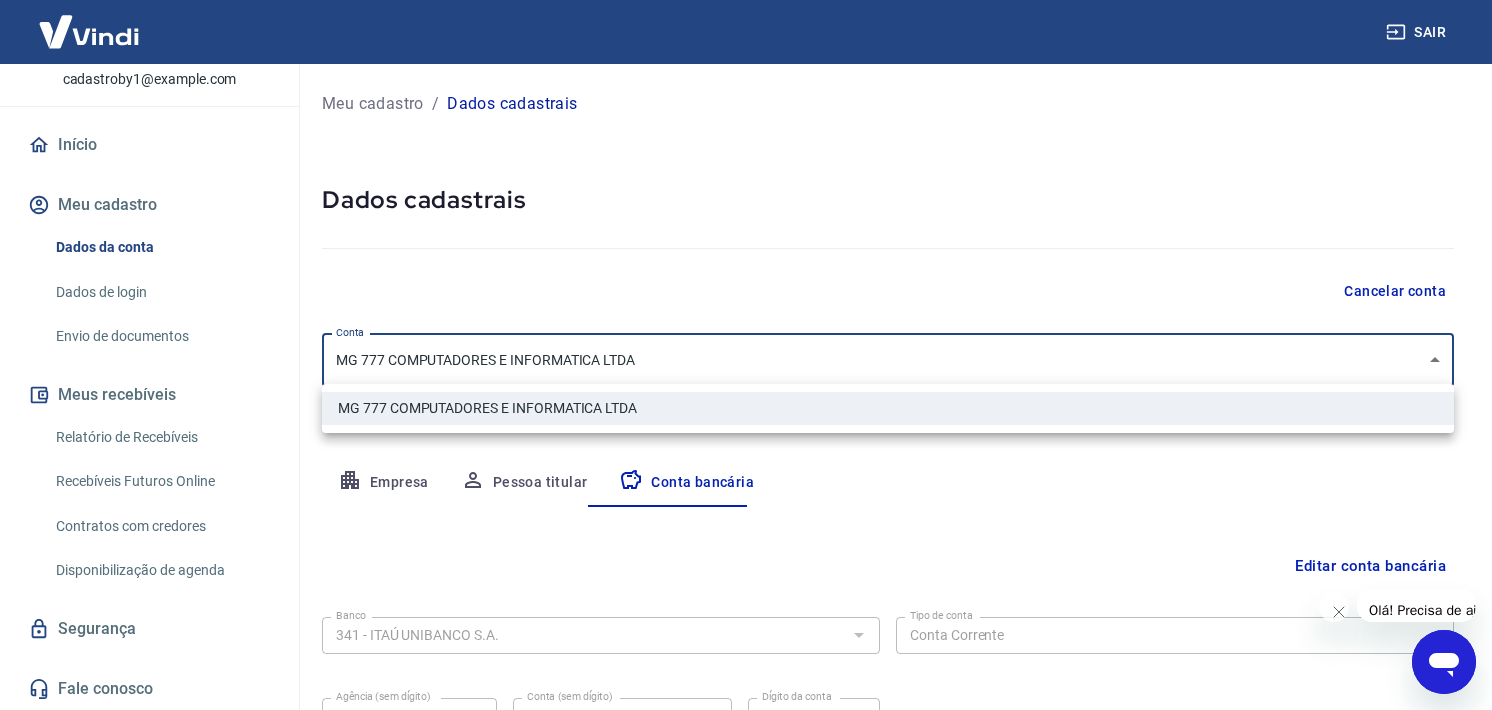 click at bounding box center (746, 355) 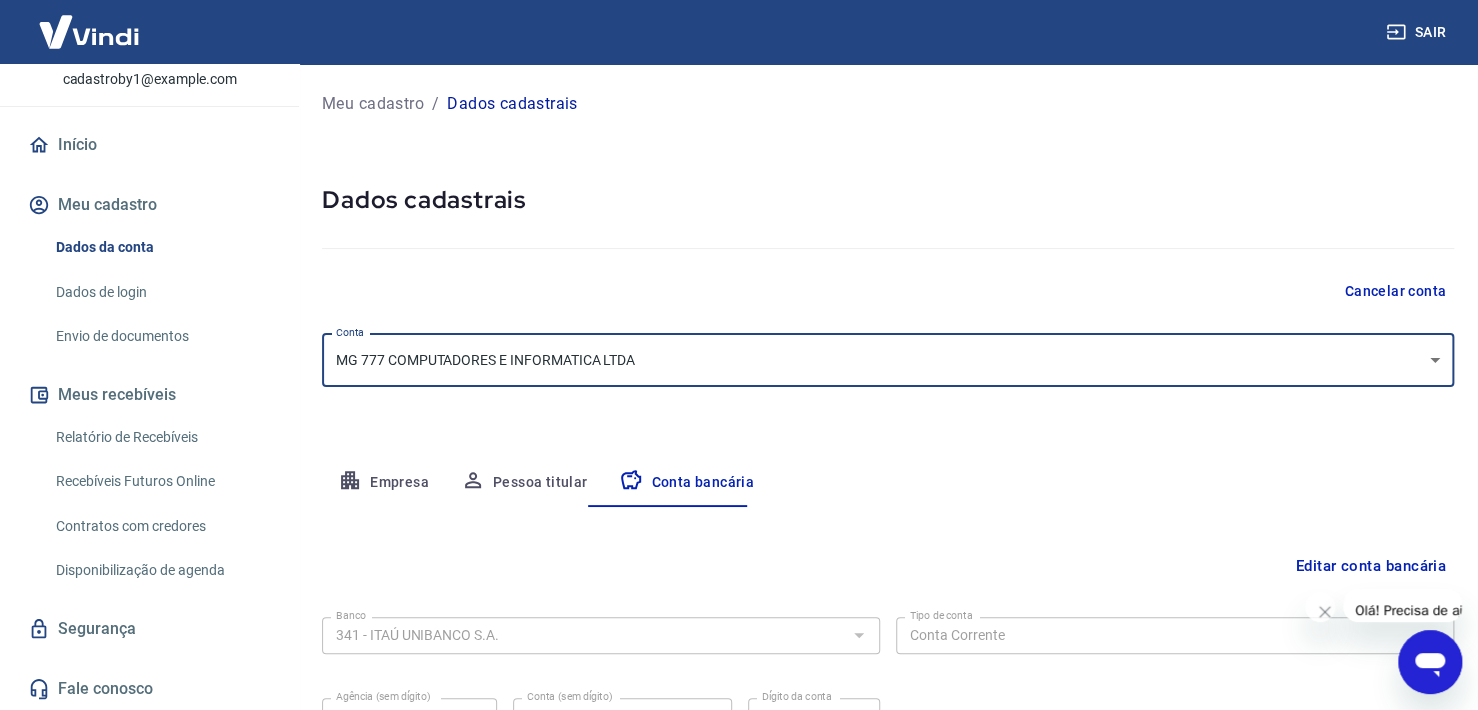 click on "Empresa" at bounding box center (383, 483) 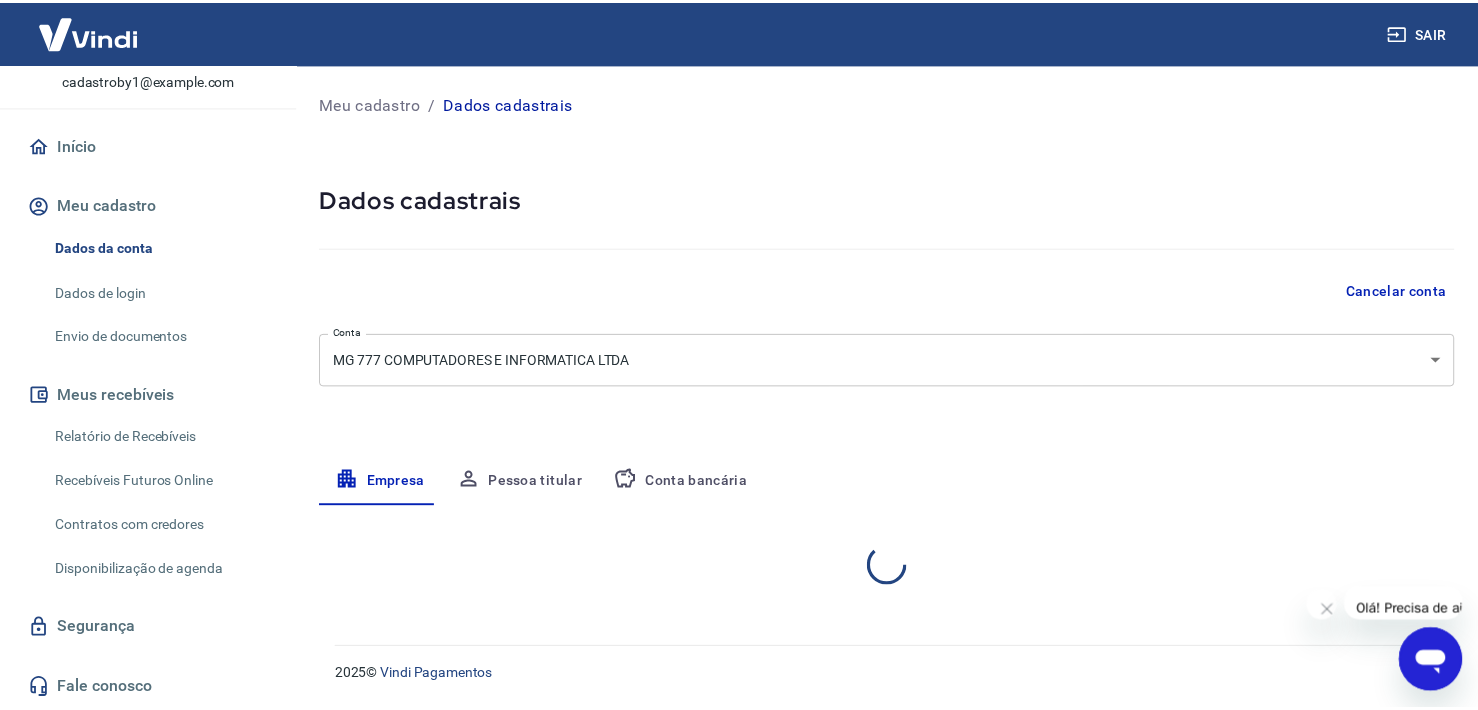 select on "MG" 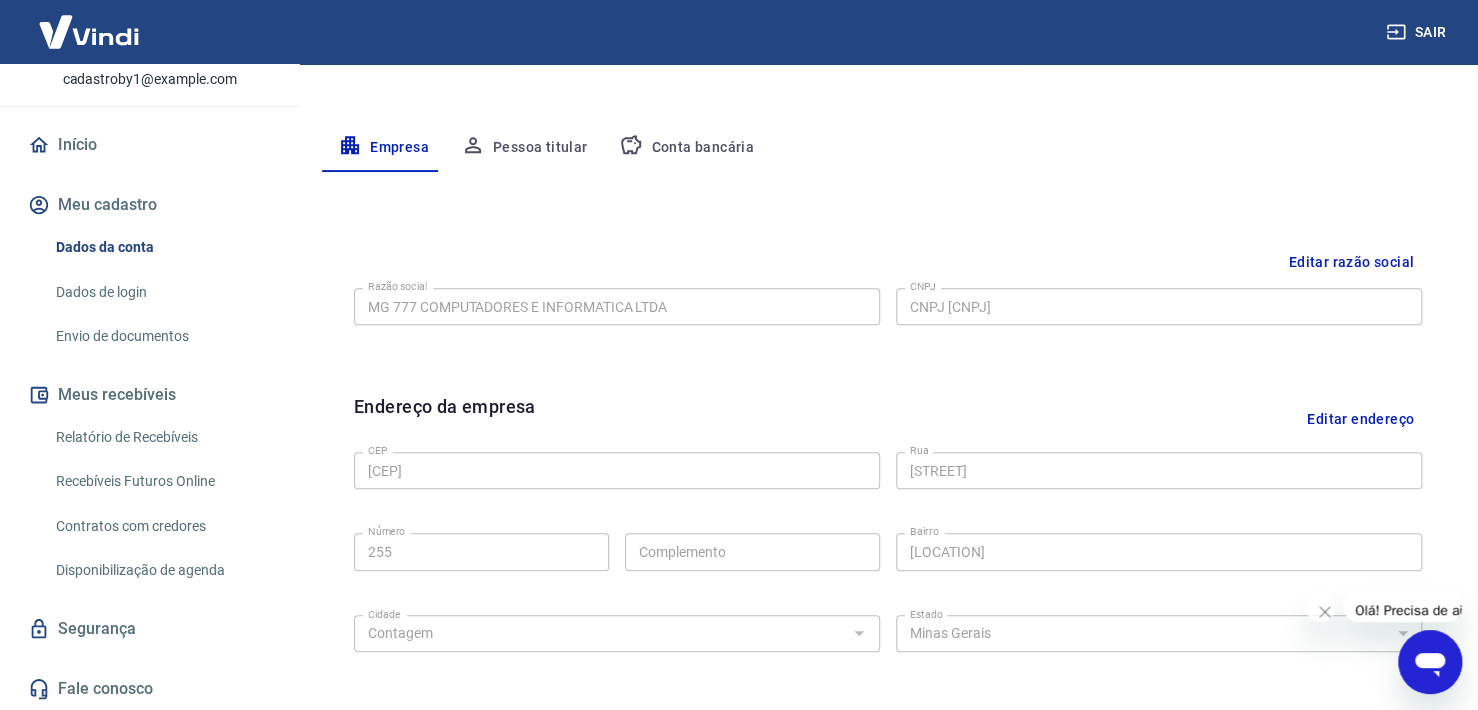 scroll, scrollTop: 300, scrollLeft: 0, axis: vertical 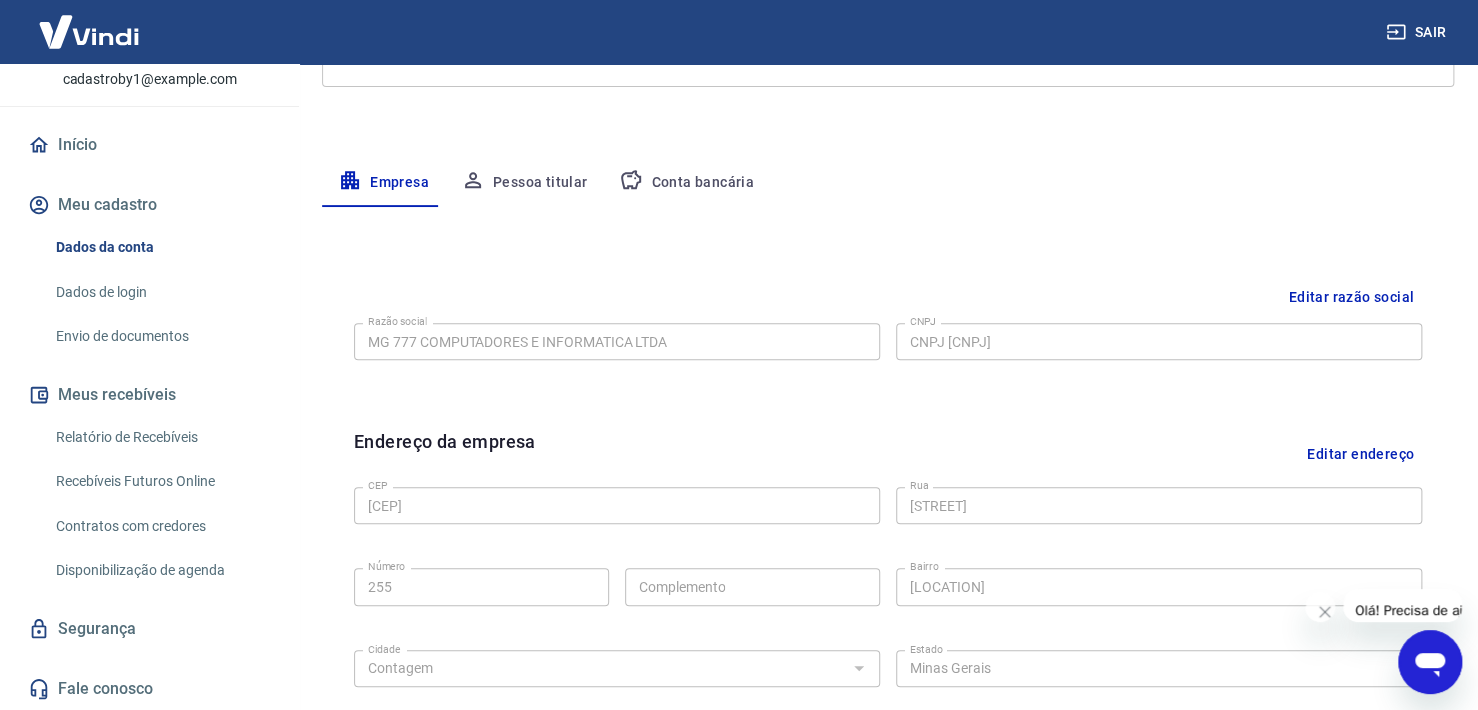 click on "Editar razão social" at bounding box center [1351, 297] 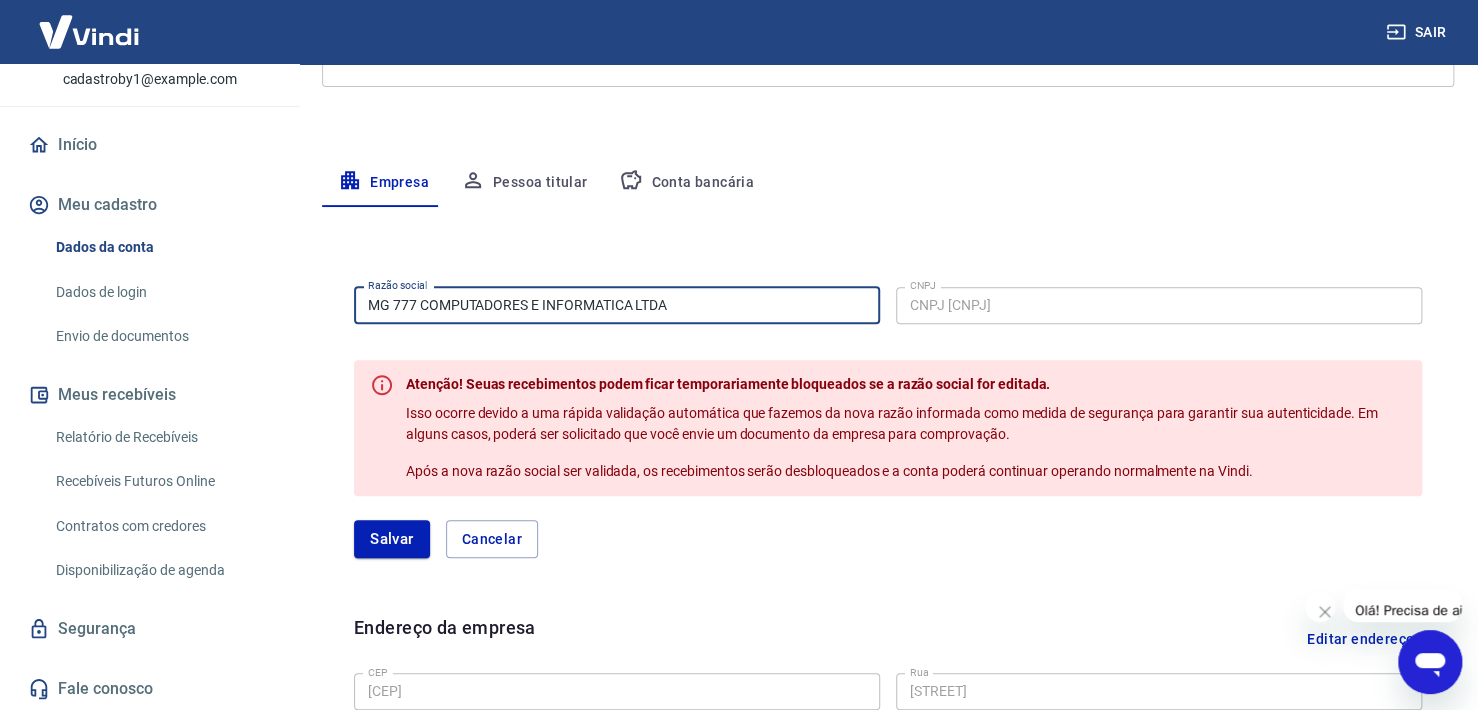 drag, startPoint x: 705, startPoint y: 304, endPoint x: -44, endPoint y: 224, distance: 753.26025 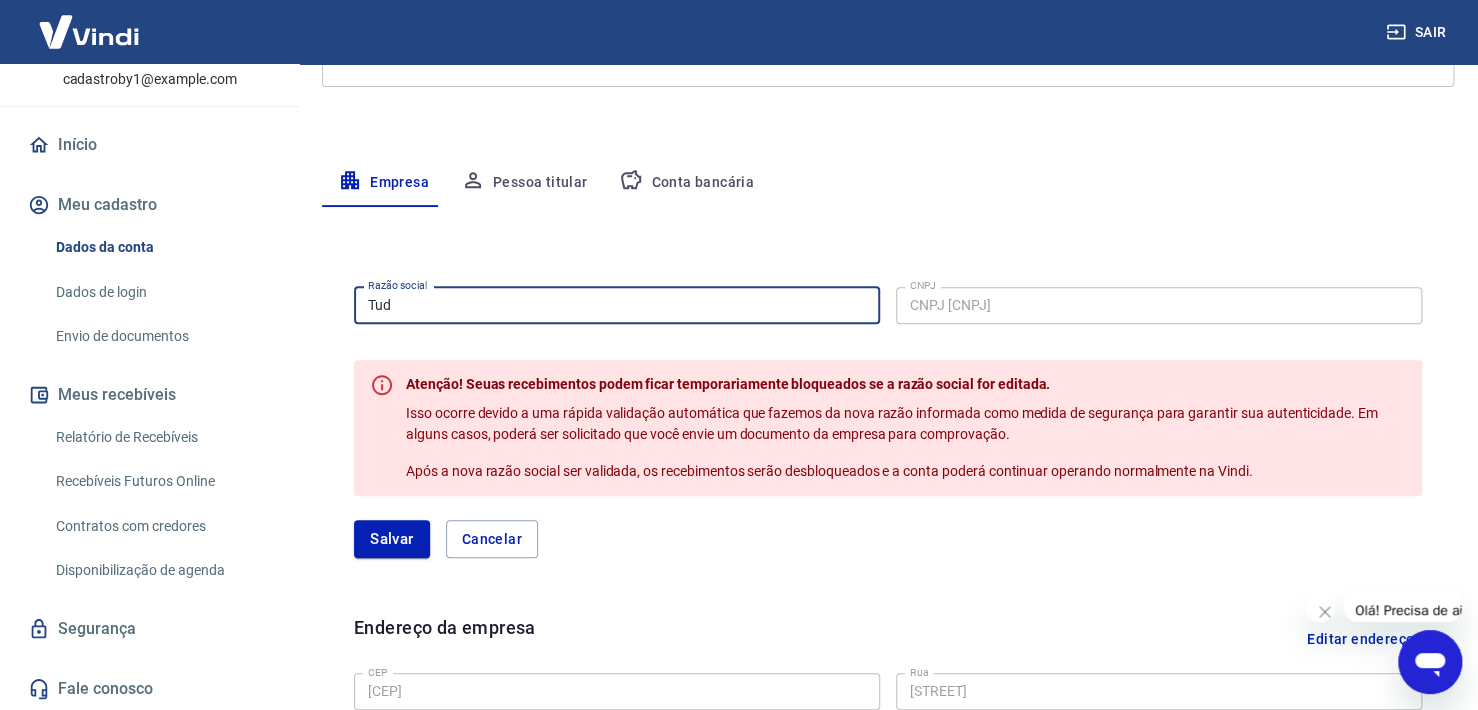 type on "Tudão Tech LTDA" 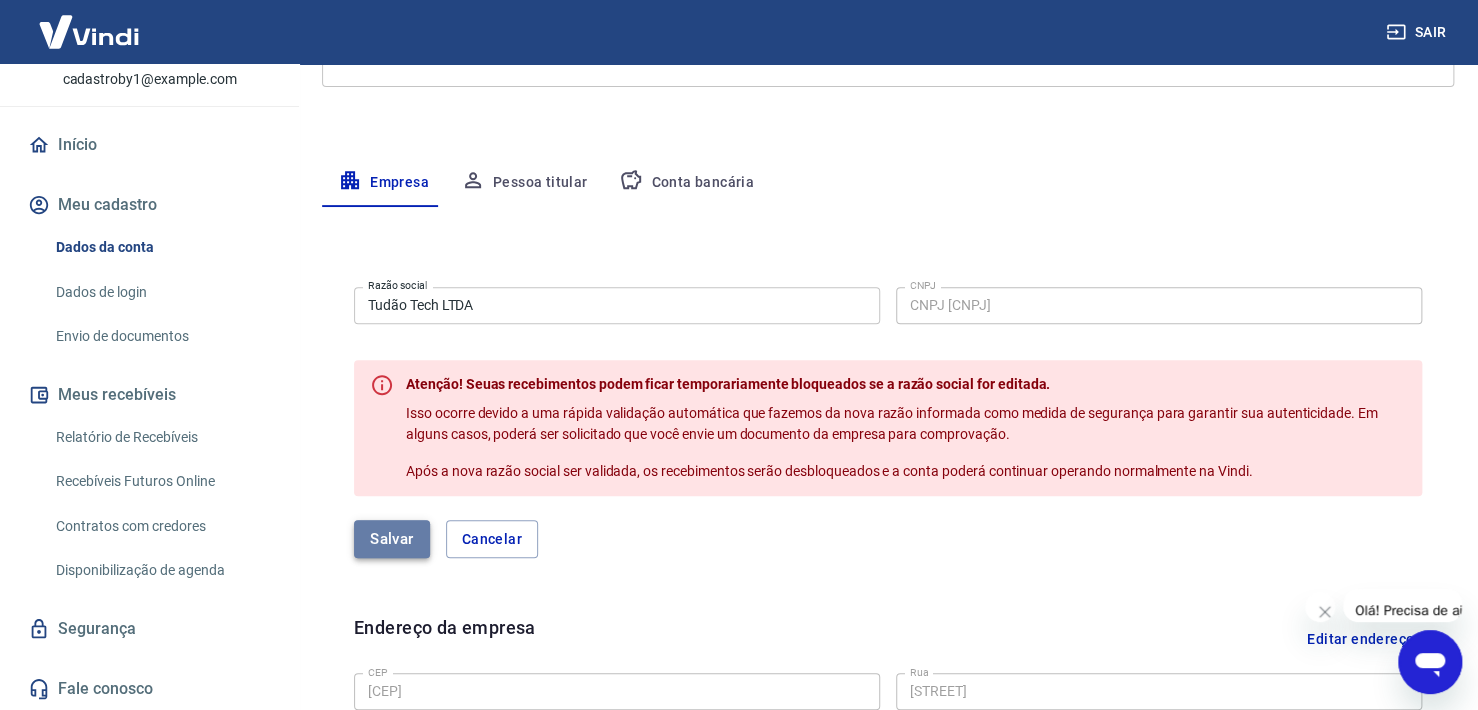 click on "Salvar" at bounding box center [392, 539] 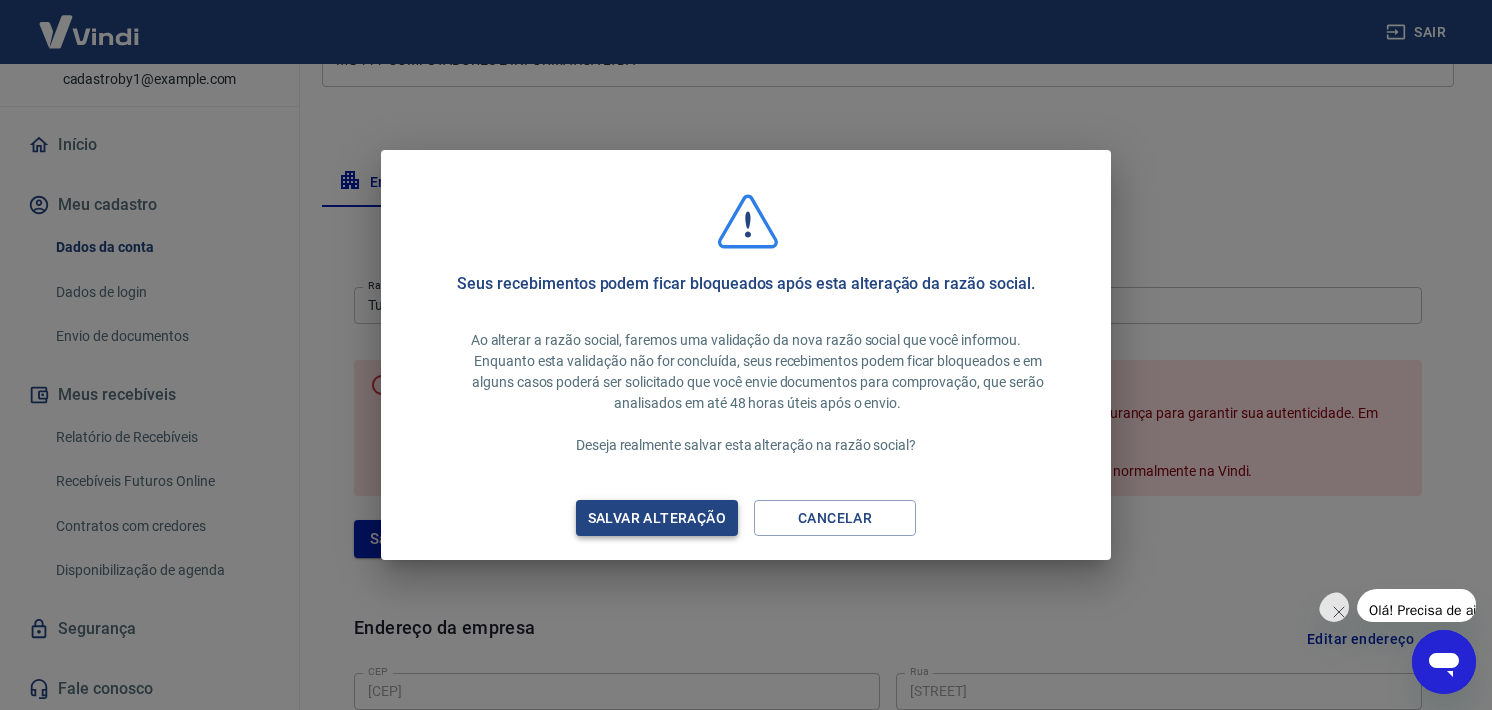 click on "Salvar alteração" at bounding box center (657, 518) 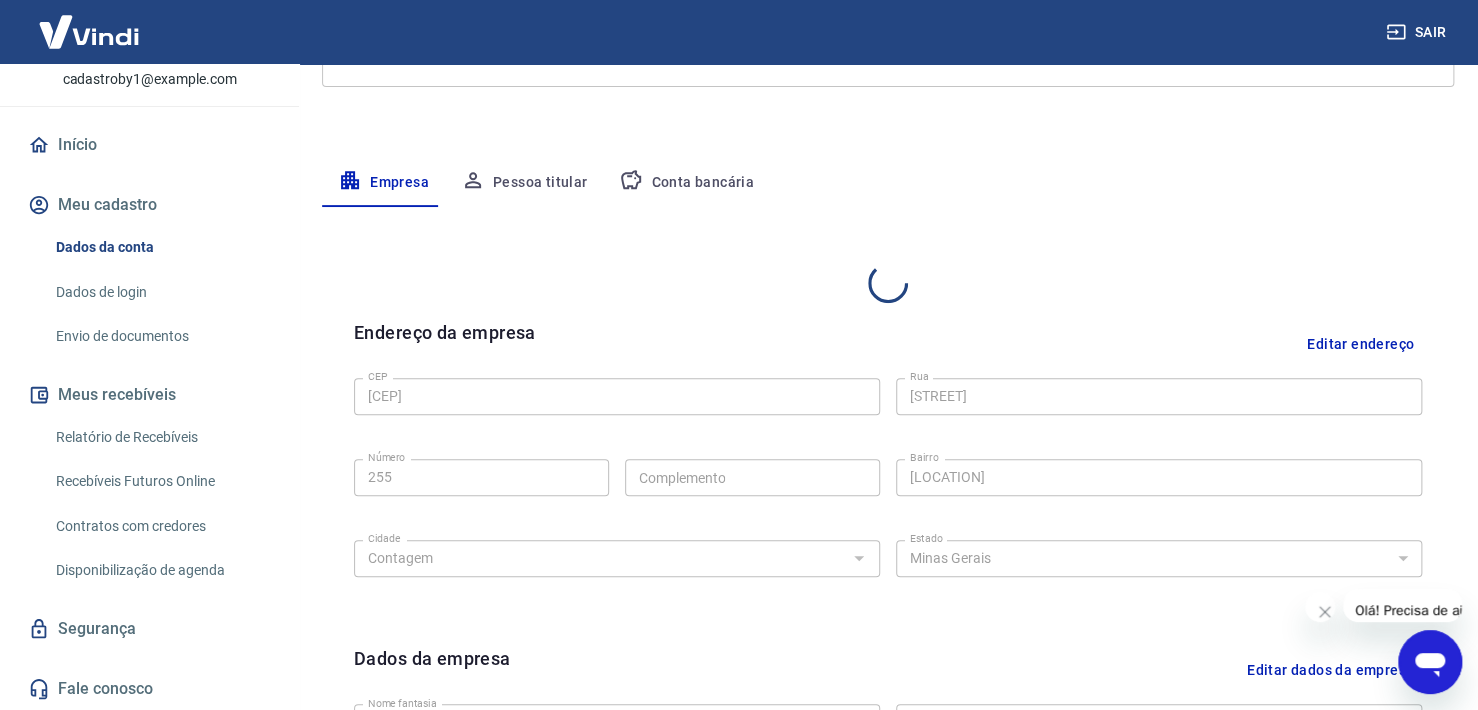 type on "Tudão Tech" 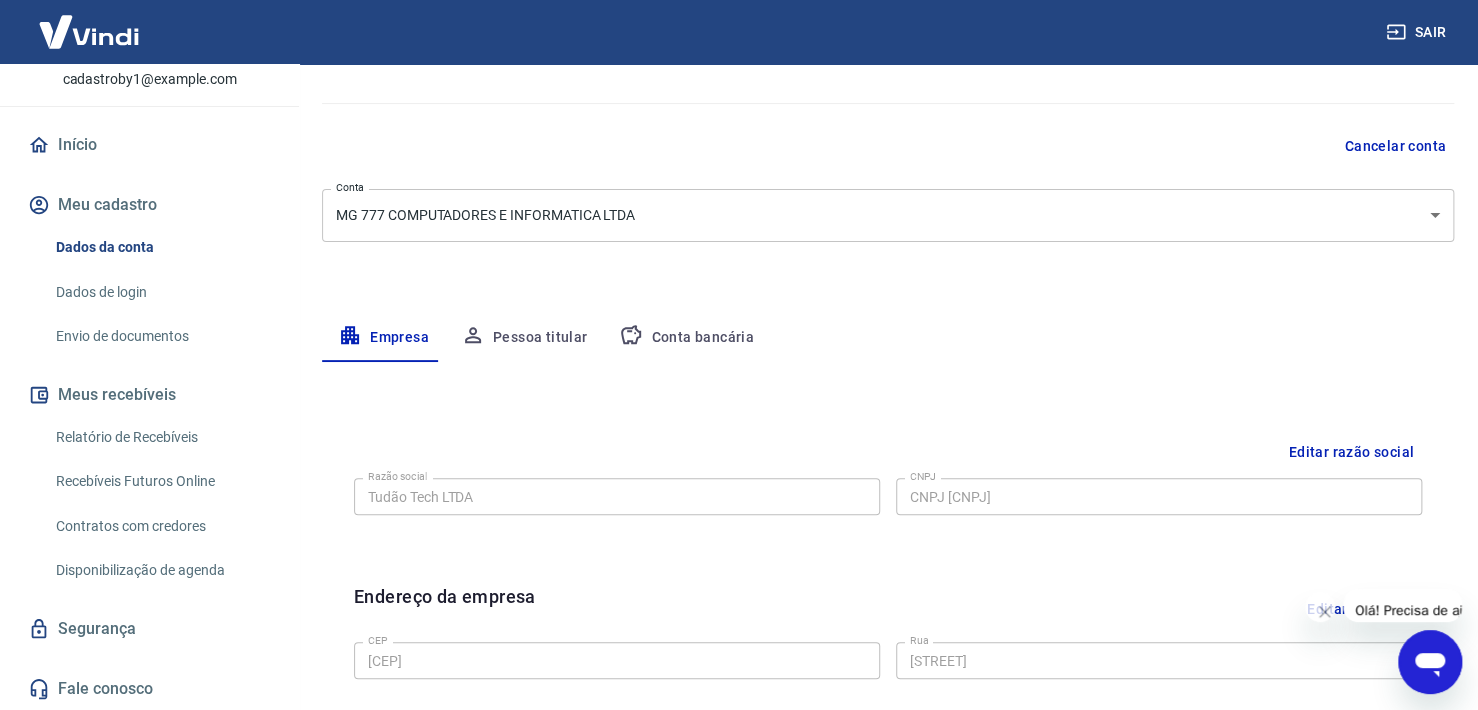 scroll, scrollTop: 0, scrollLeft: 0, axis: both 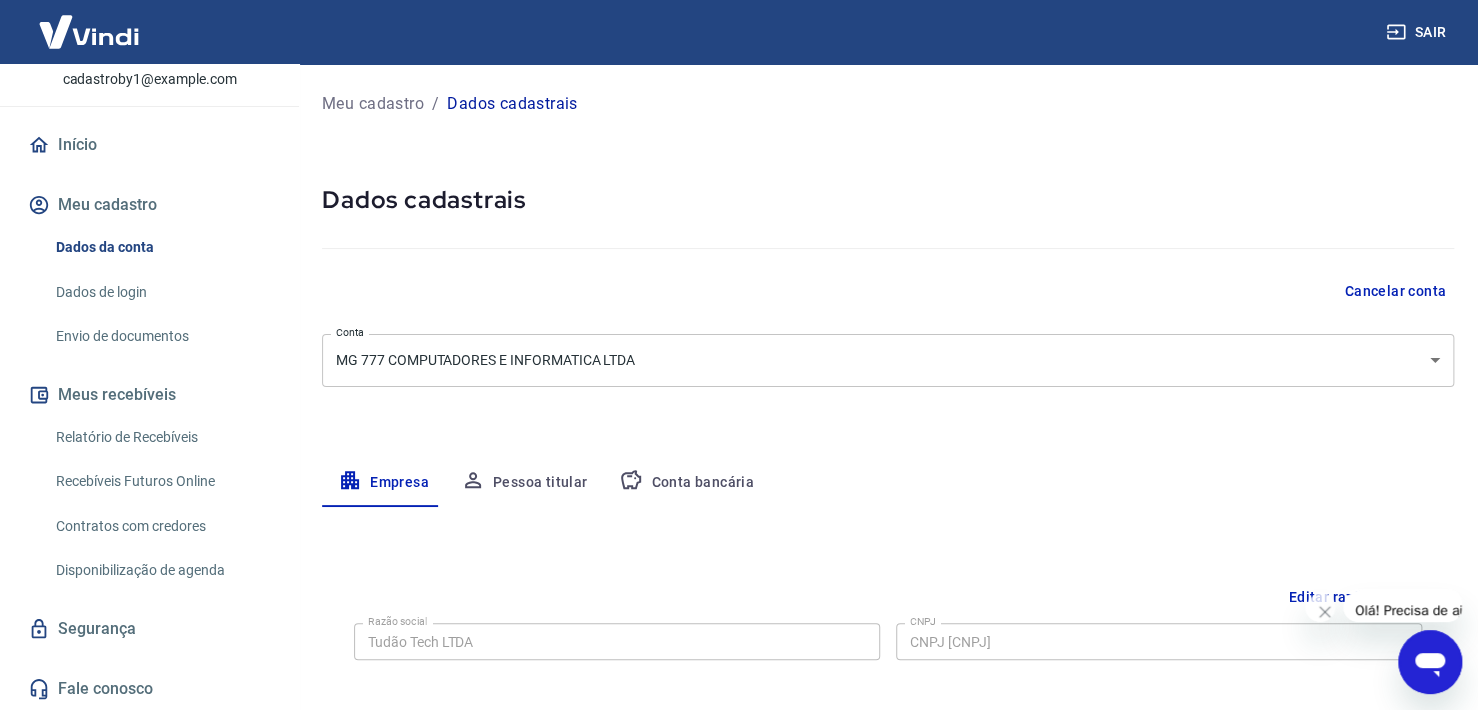 click on "Dados de login" at bounding box center (161, 292) 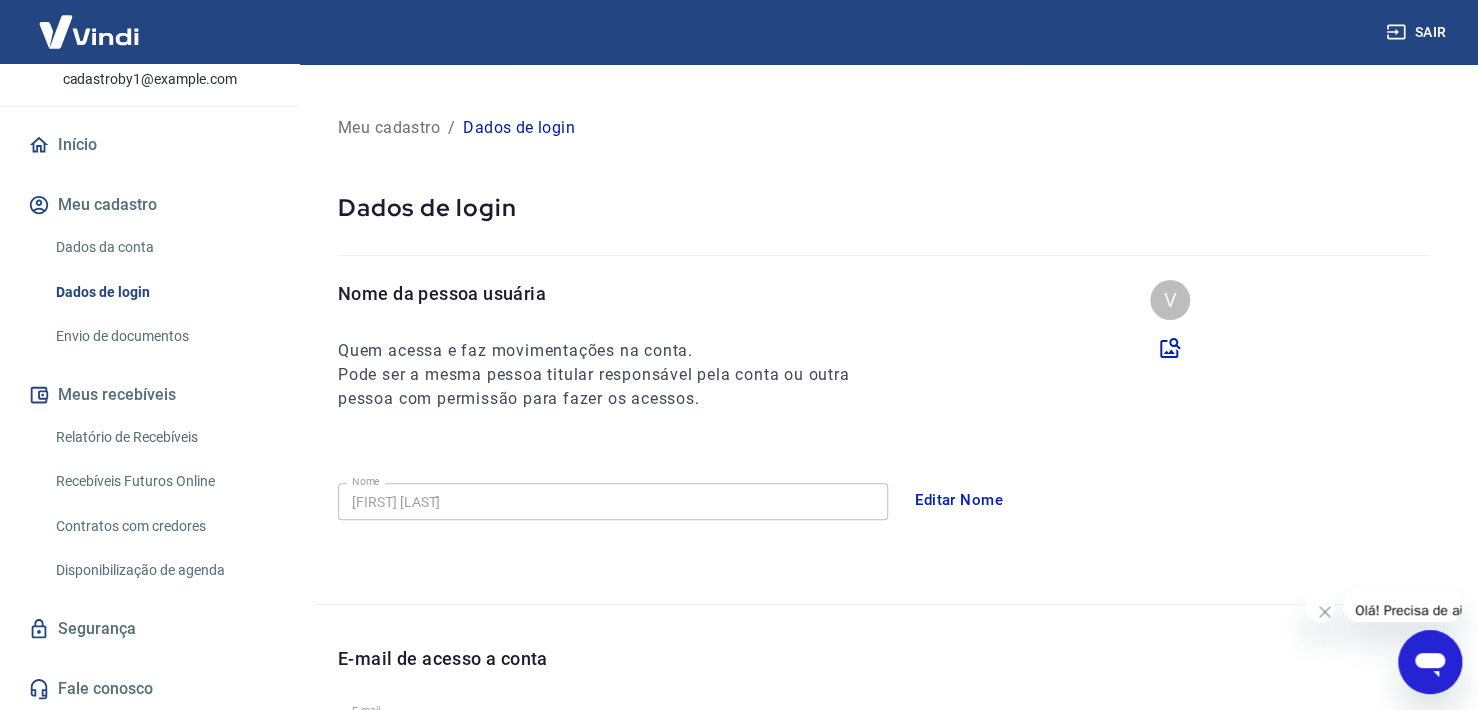 click on "Envio de documentos" at bounding box center [161, 336] 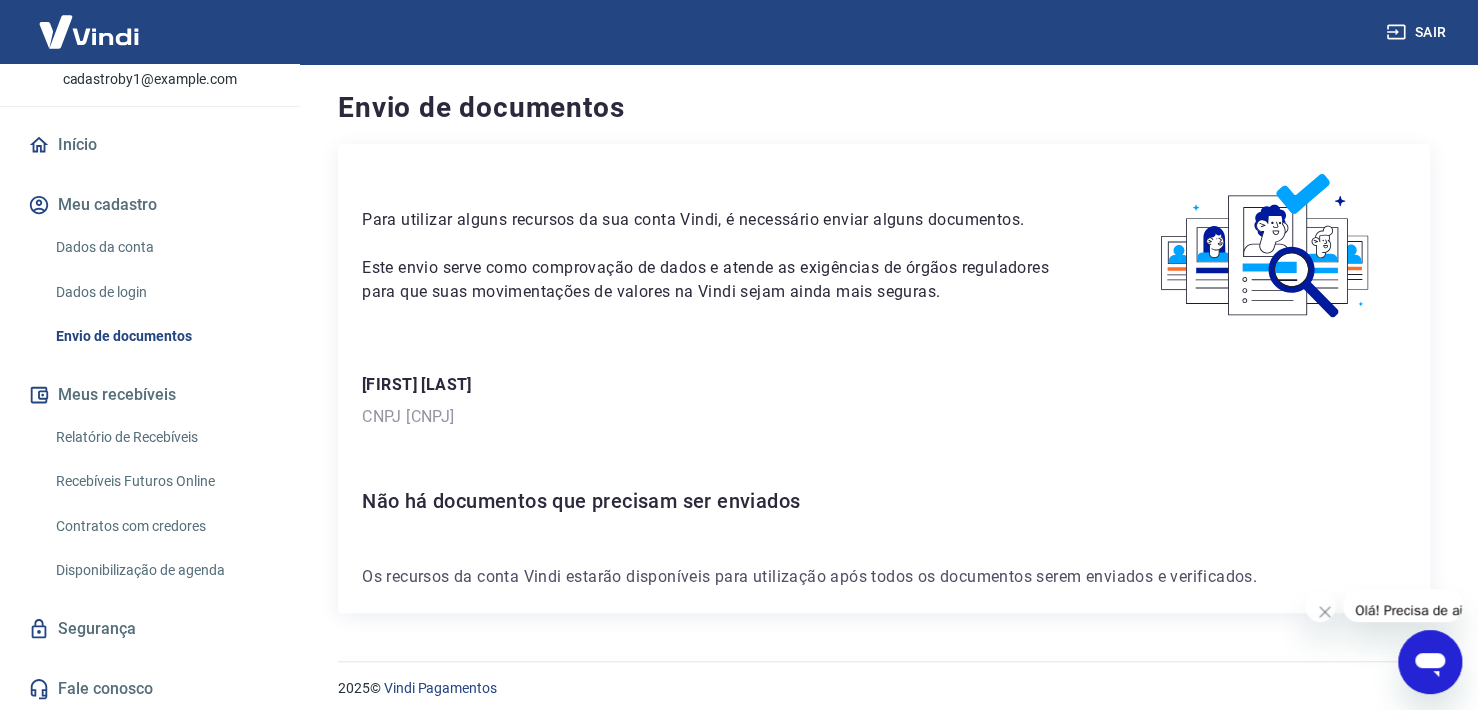 scroll, scrollTop: 13, scrollLeft: 0, axis: vertical 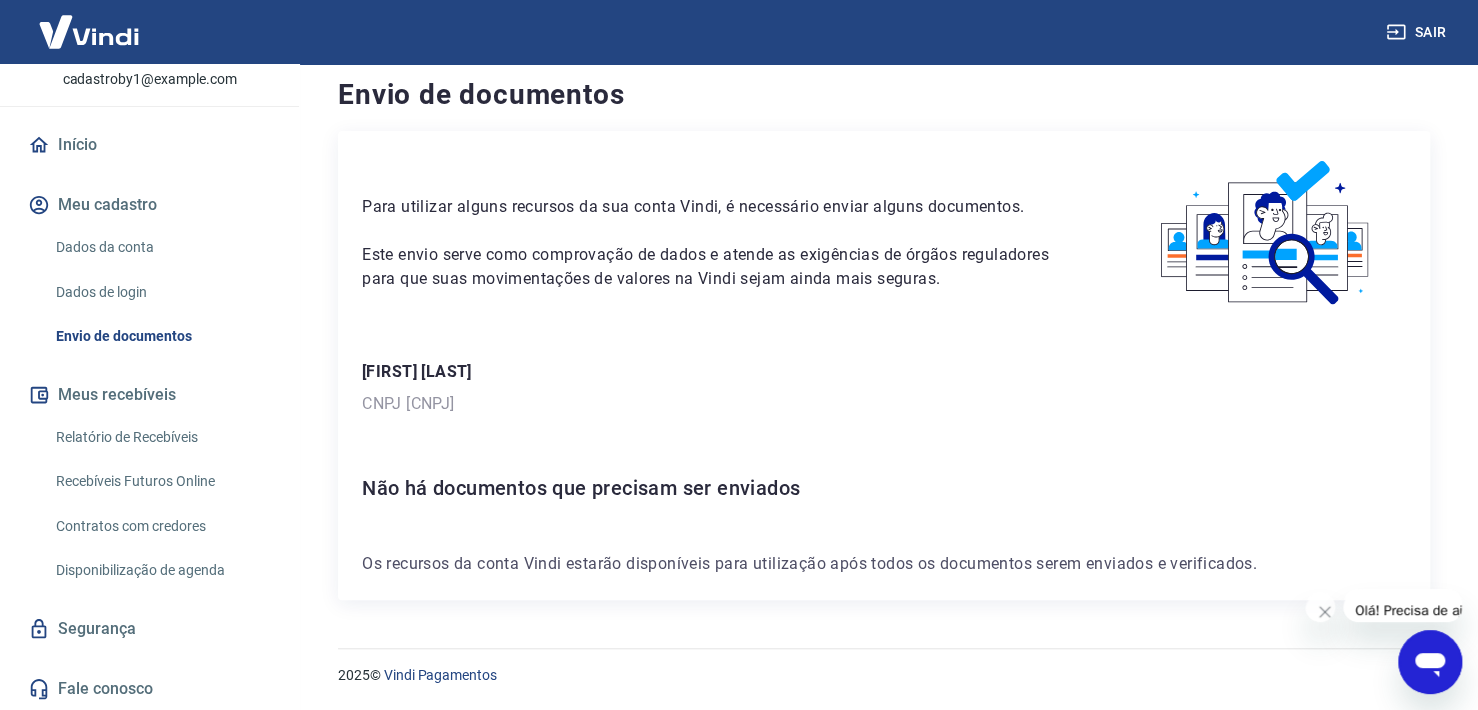 click on "Segurança" at bounding box center [149, 629] 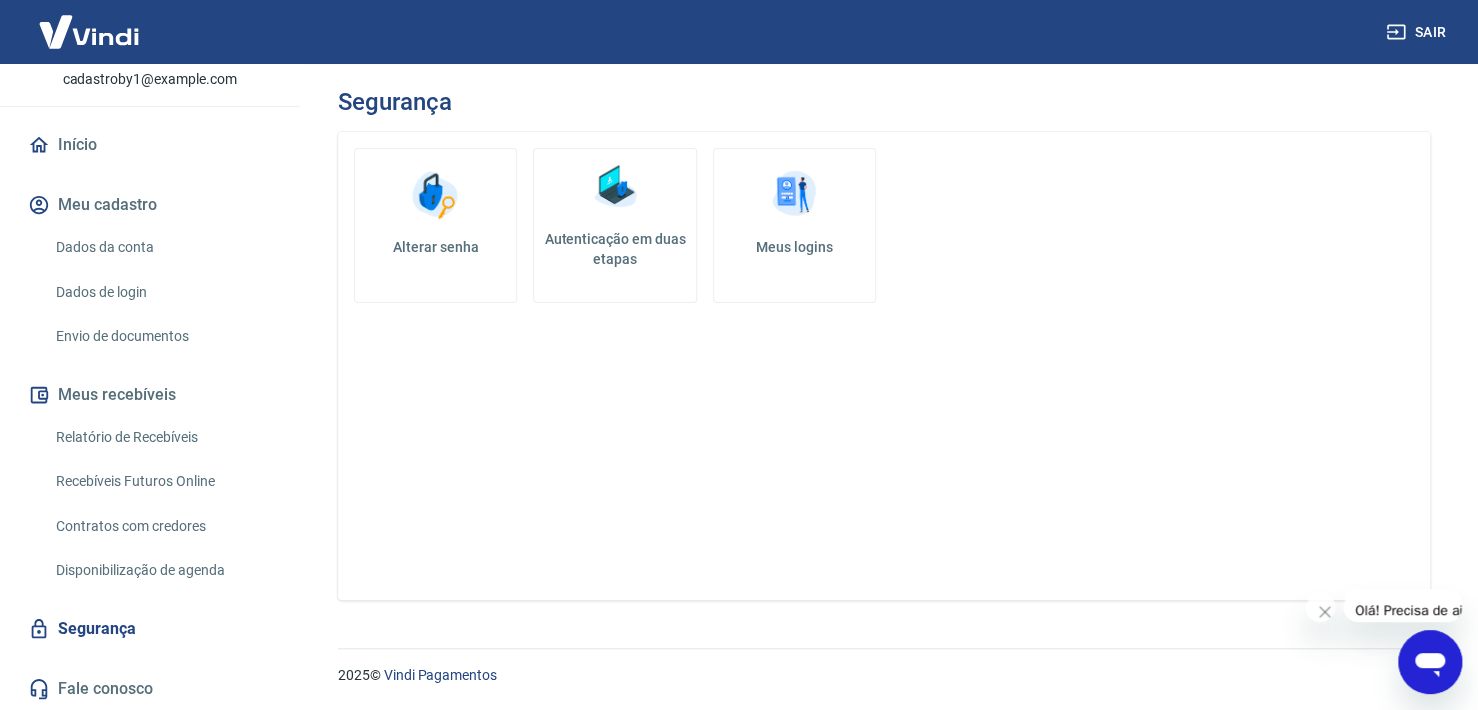 scroll, scrollTop: 0, scrollLeft: 0, axis: both 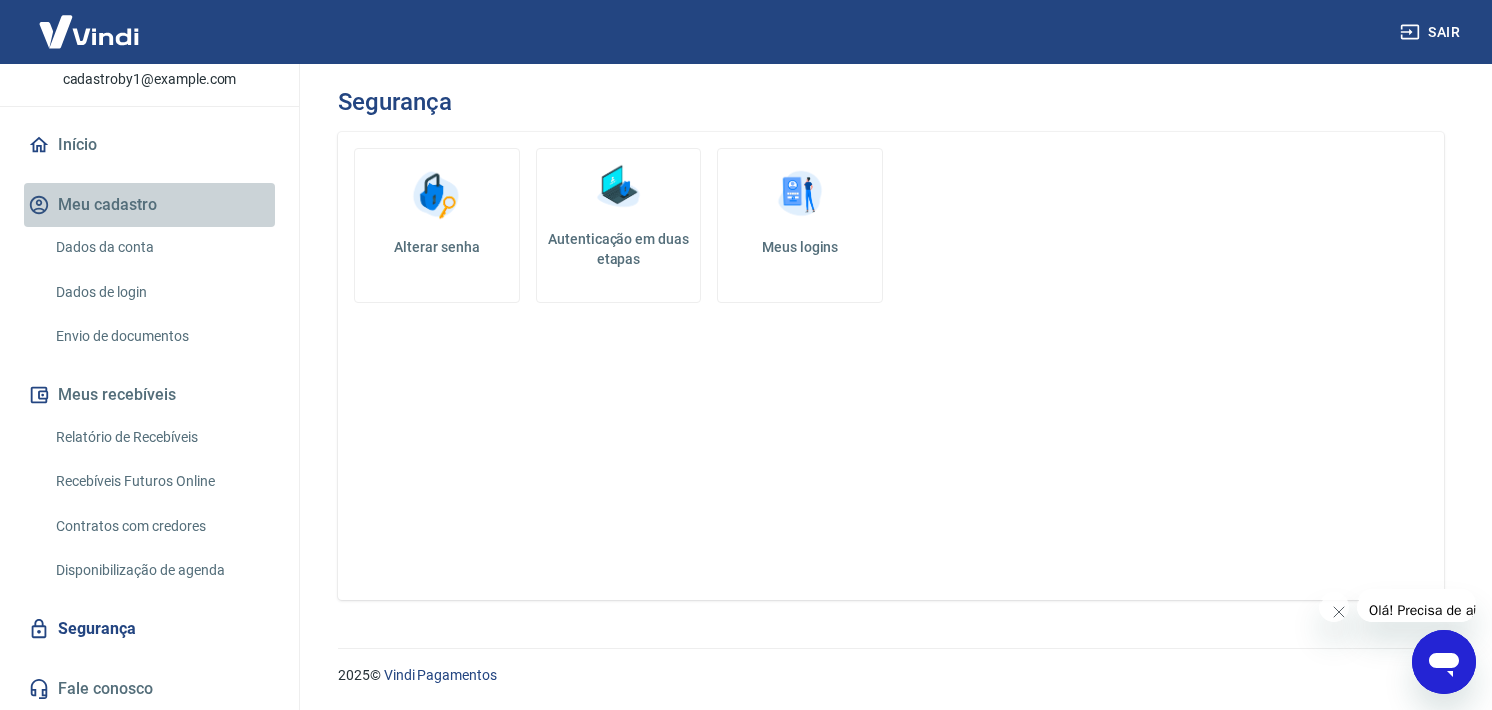 click on "Meu cadastro" at bounding box center (149, 205) 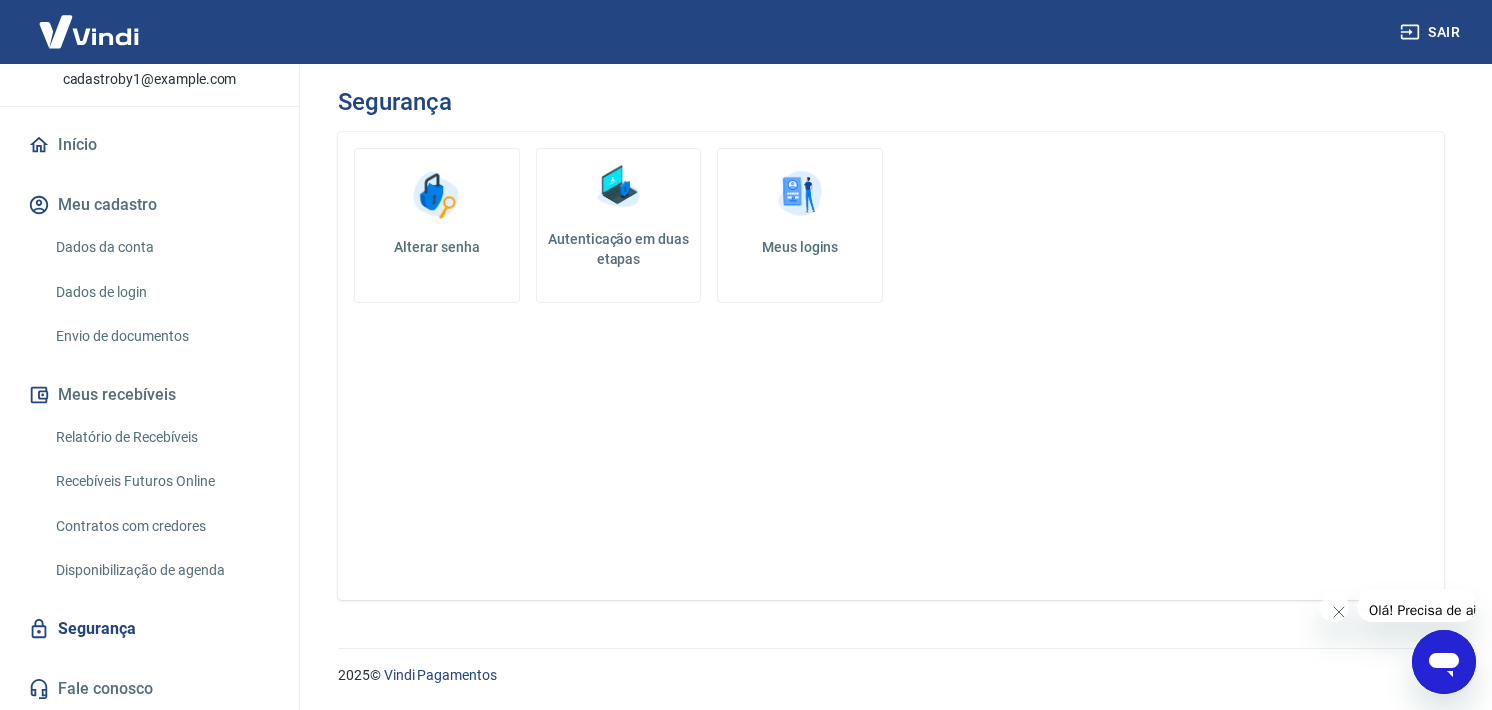 click on "Início" at bounding box center [149, 145] 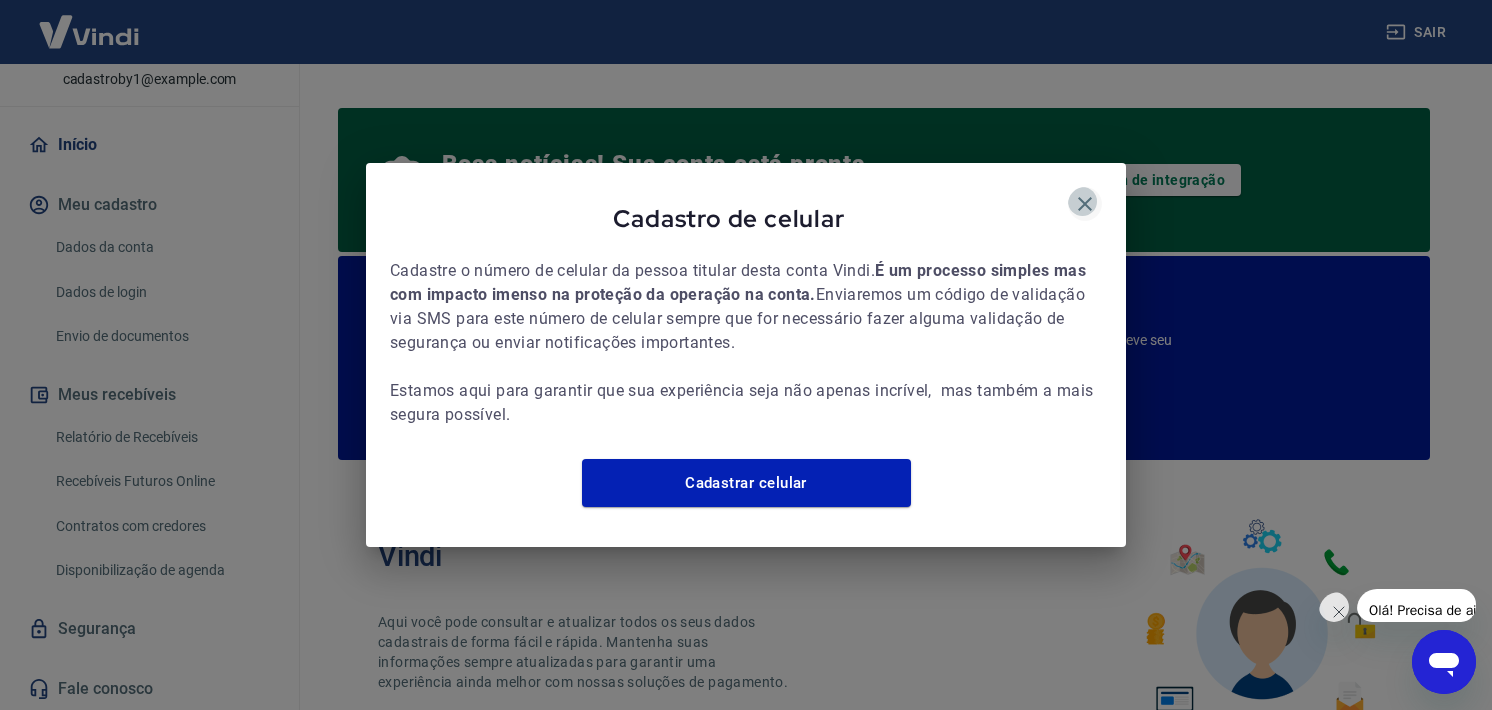 click 